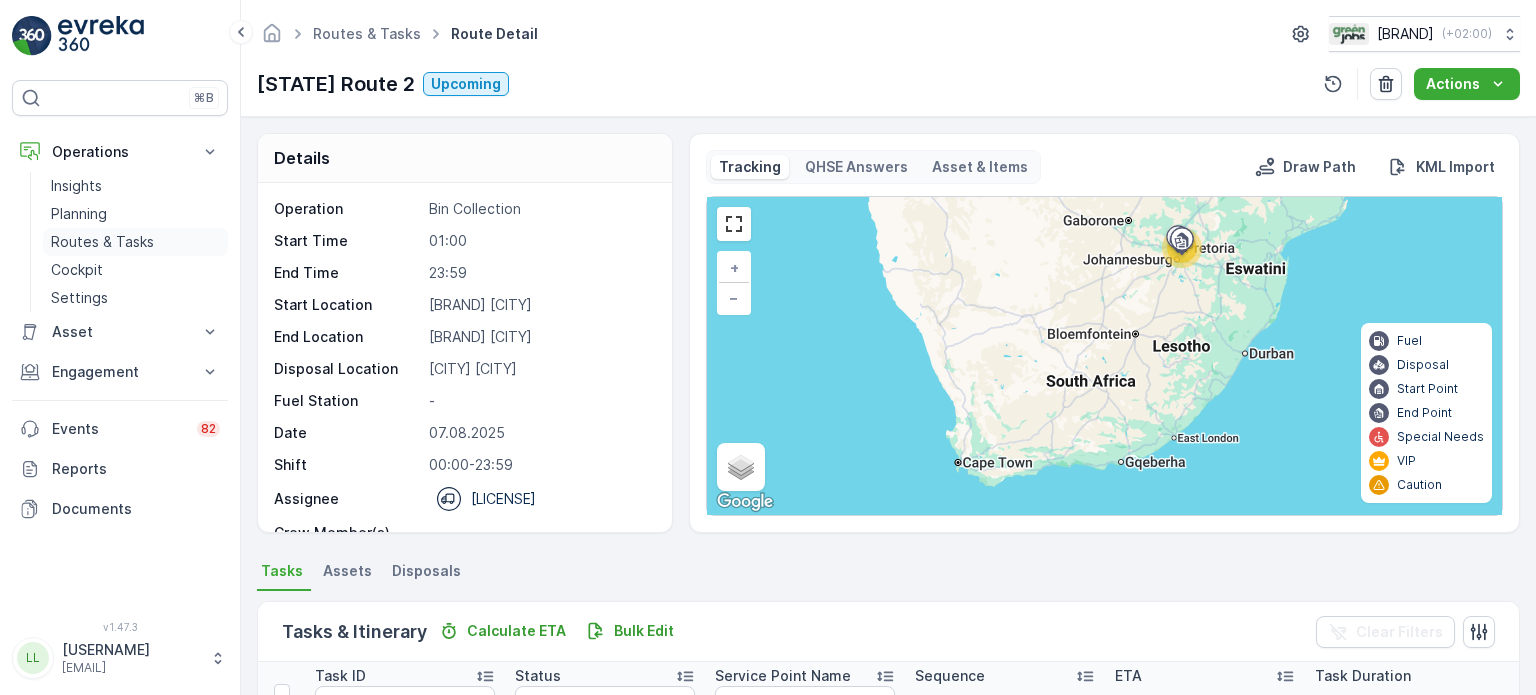 scroll, scrollTop: 0, scrollLeft: 0, axis: both 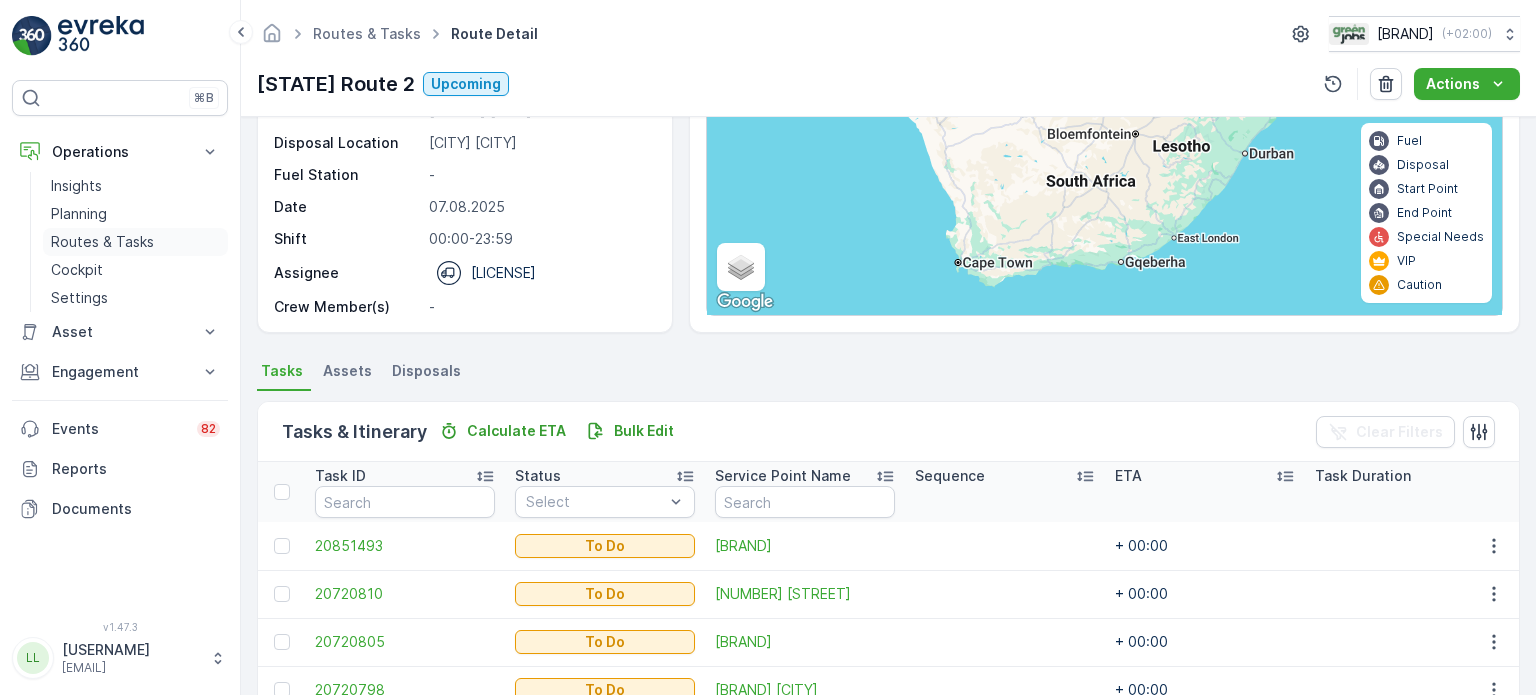 click on "Routes & Tasks" at bounding box center (102, 242) 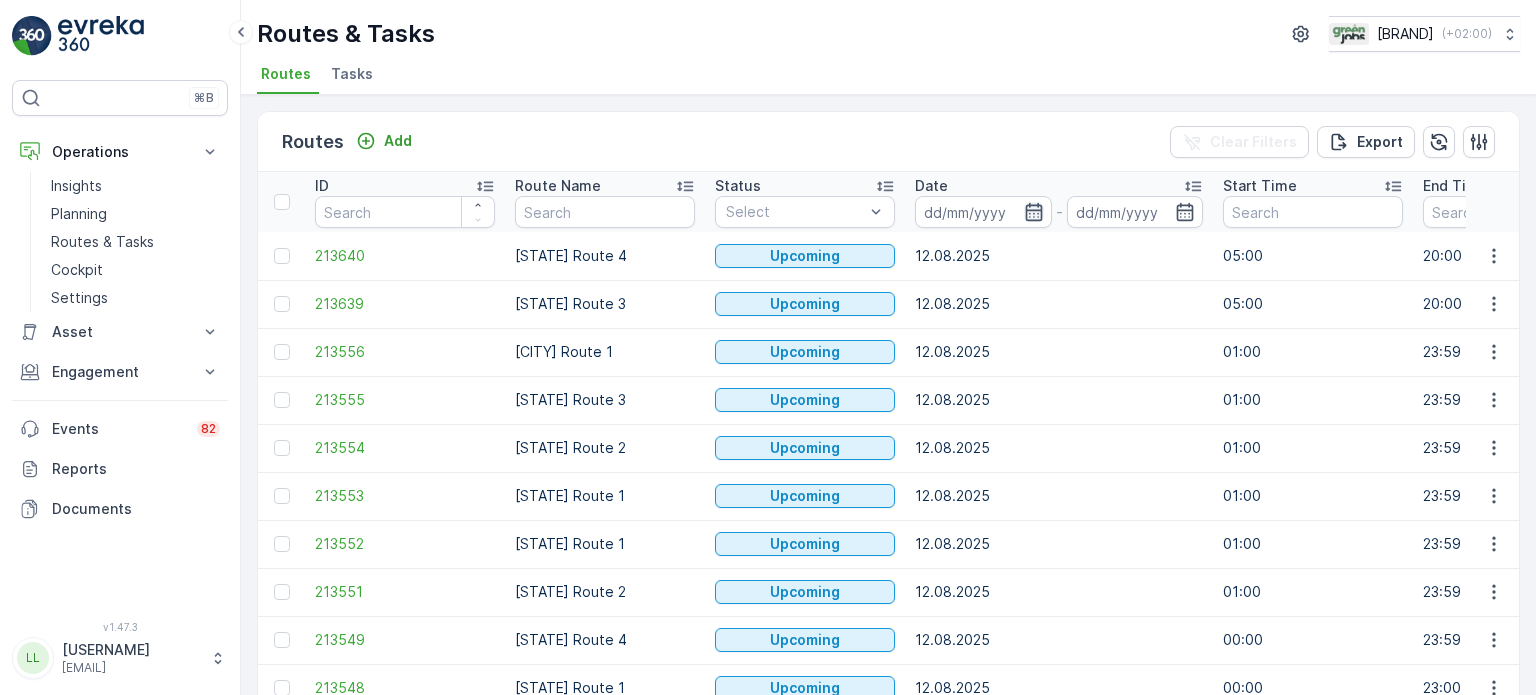 click 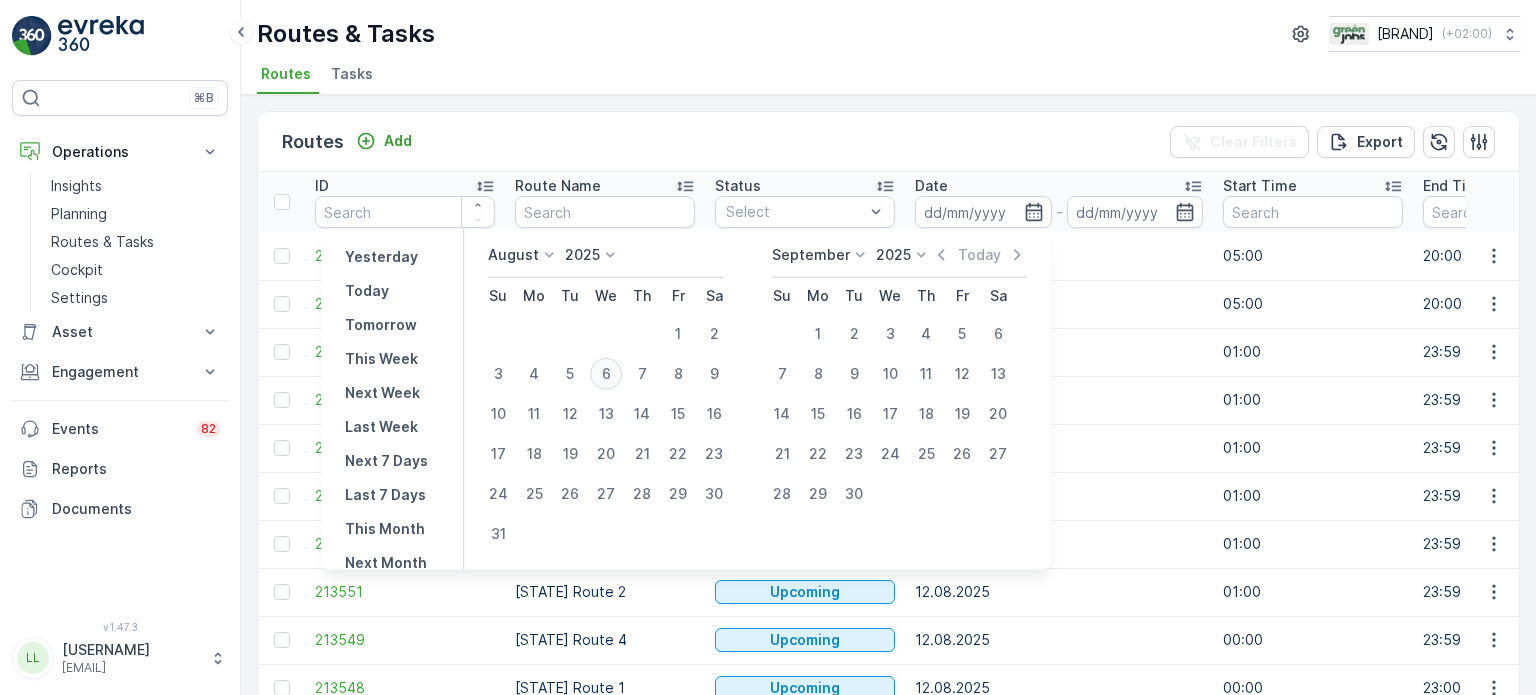click on "6" at bounding box center [606, 374] 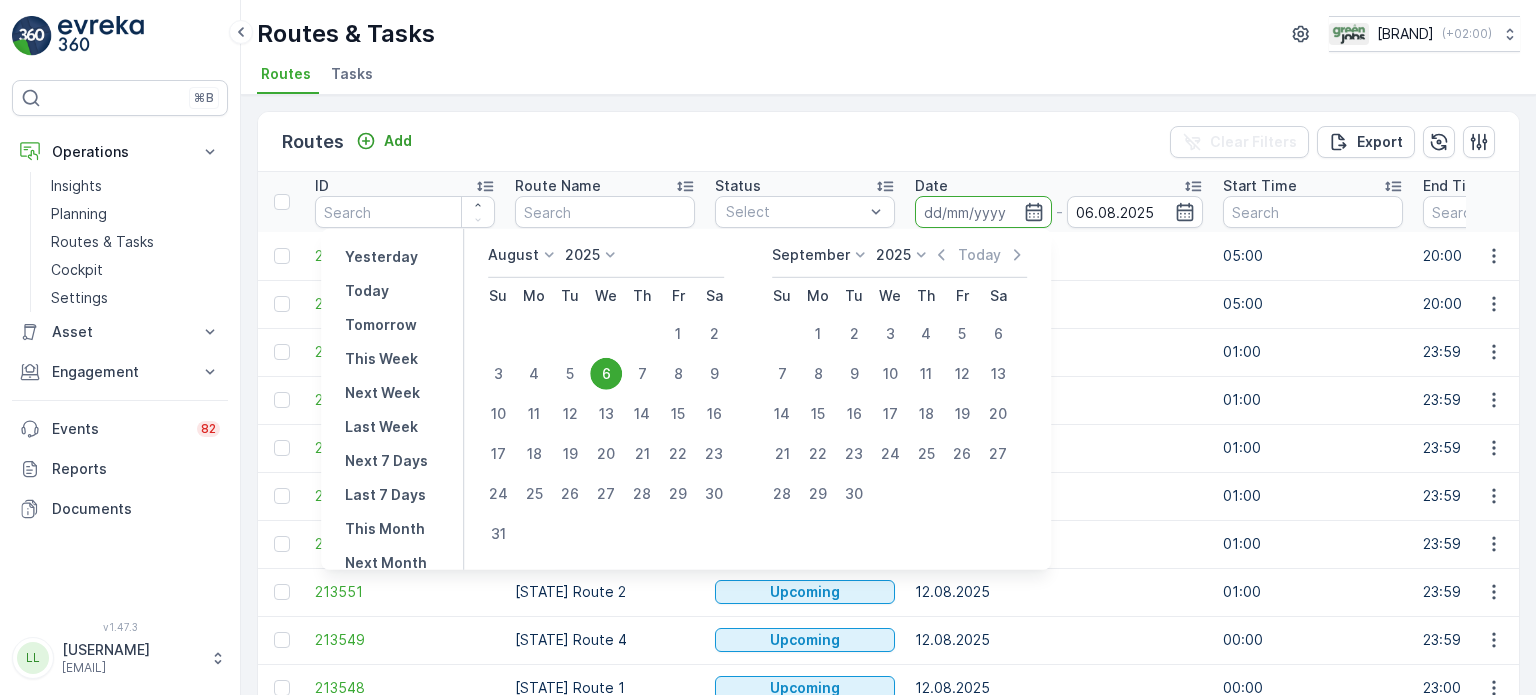 click on "6" at bounding box center (606, 374) 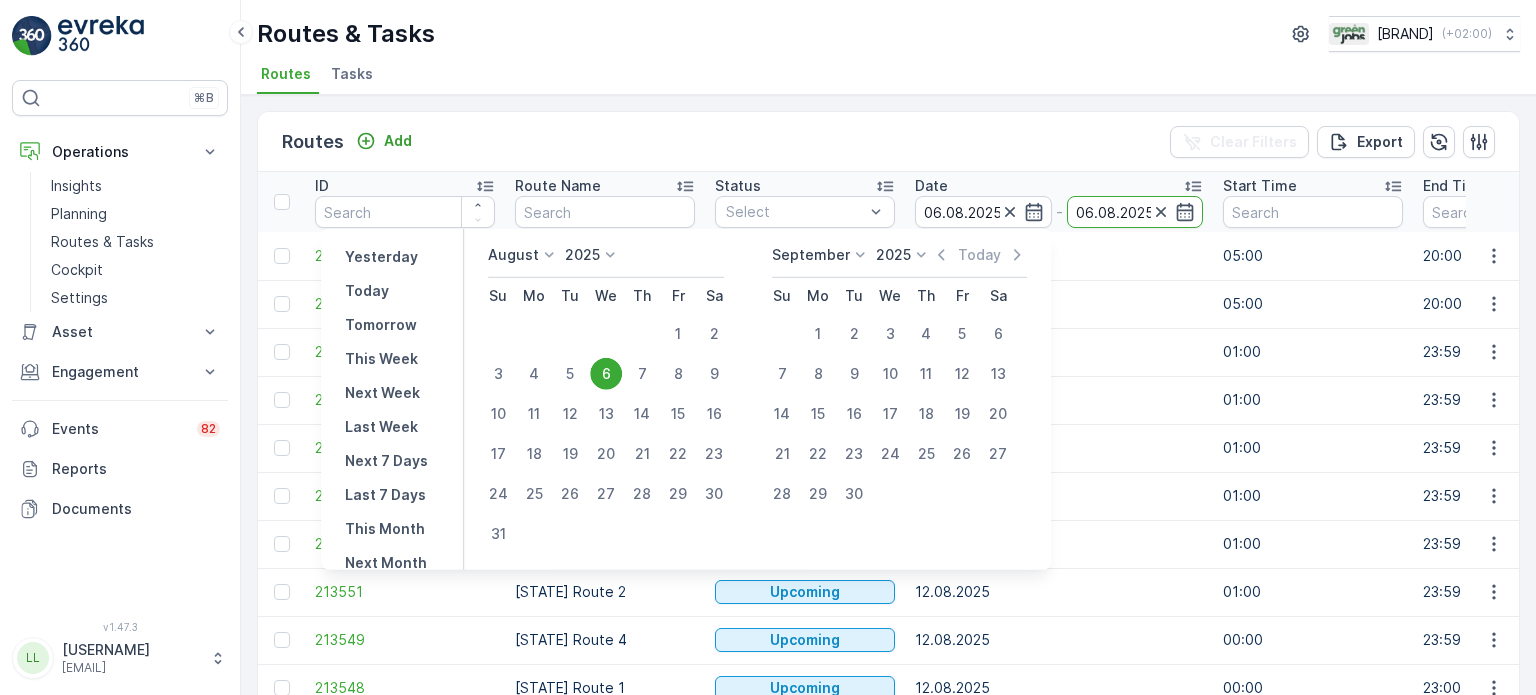 click on "6" at bounding box center [606, 374] 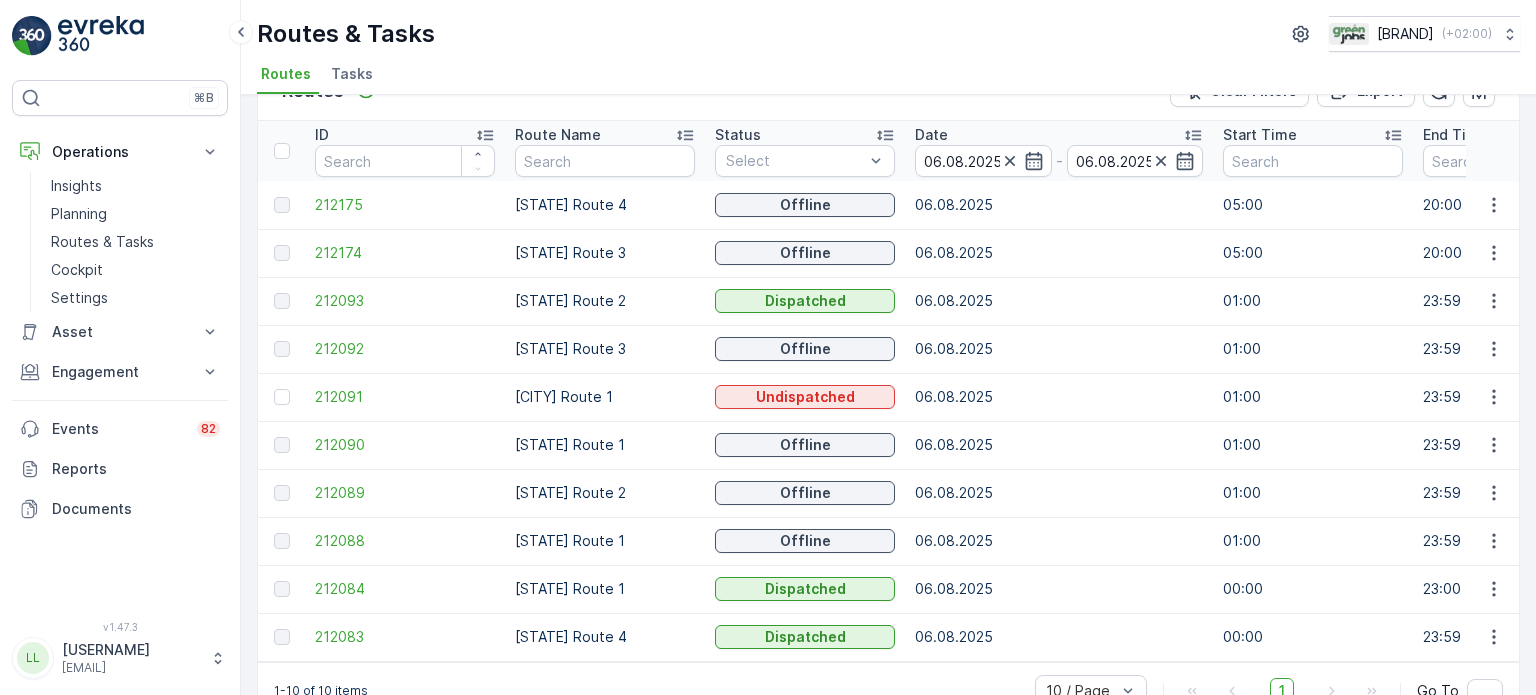 scroll, scrollTop: 99, scrollLeft: 0, axis: vertical 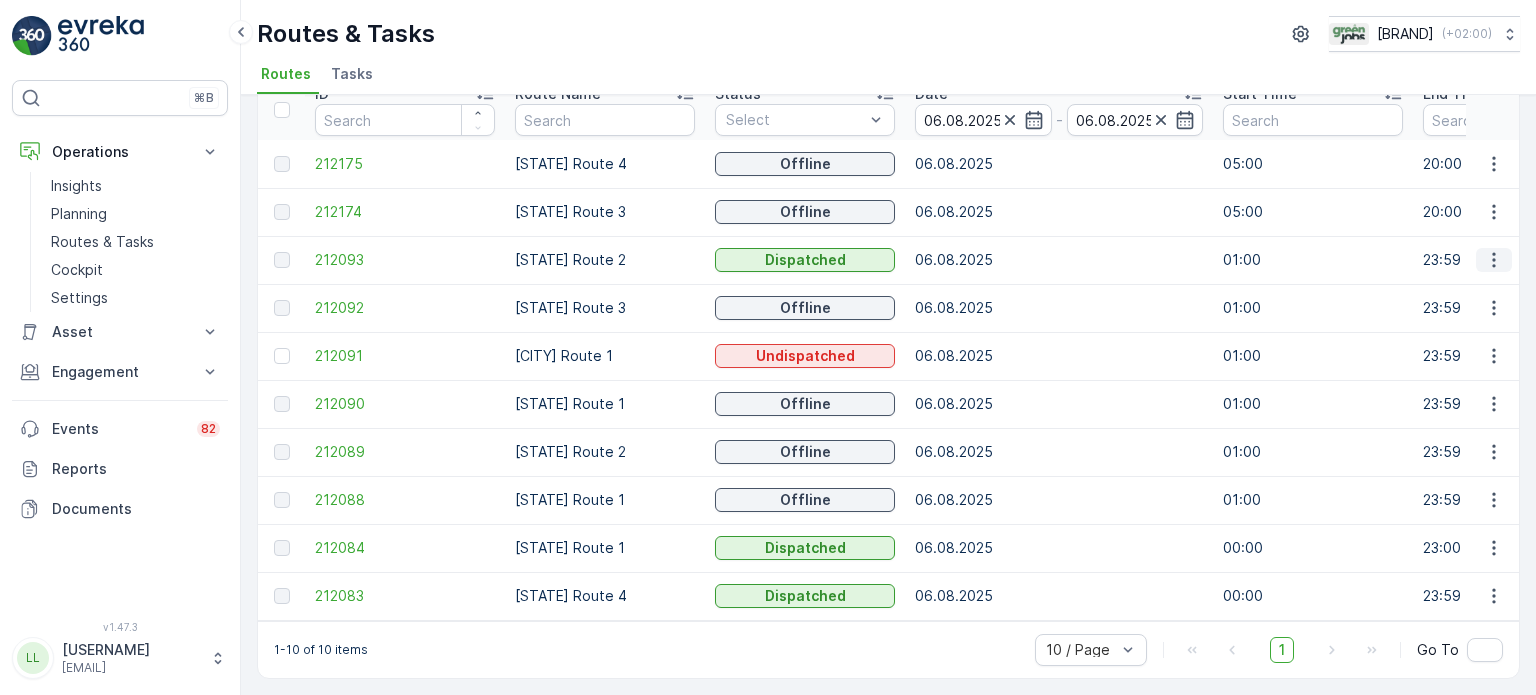 click 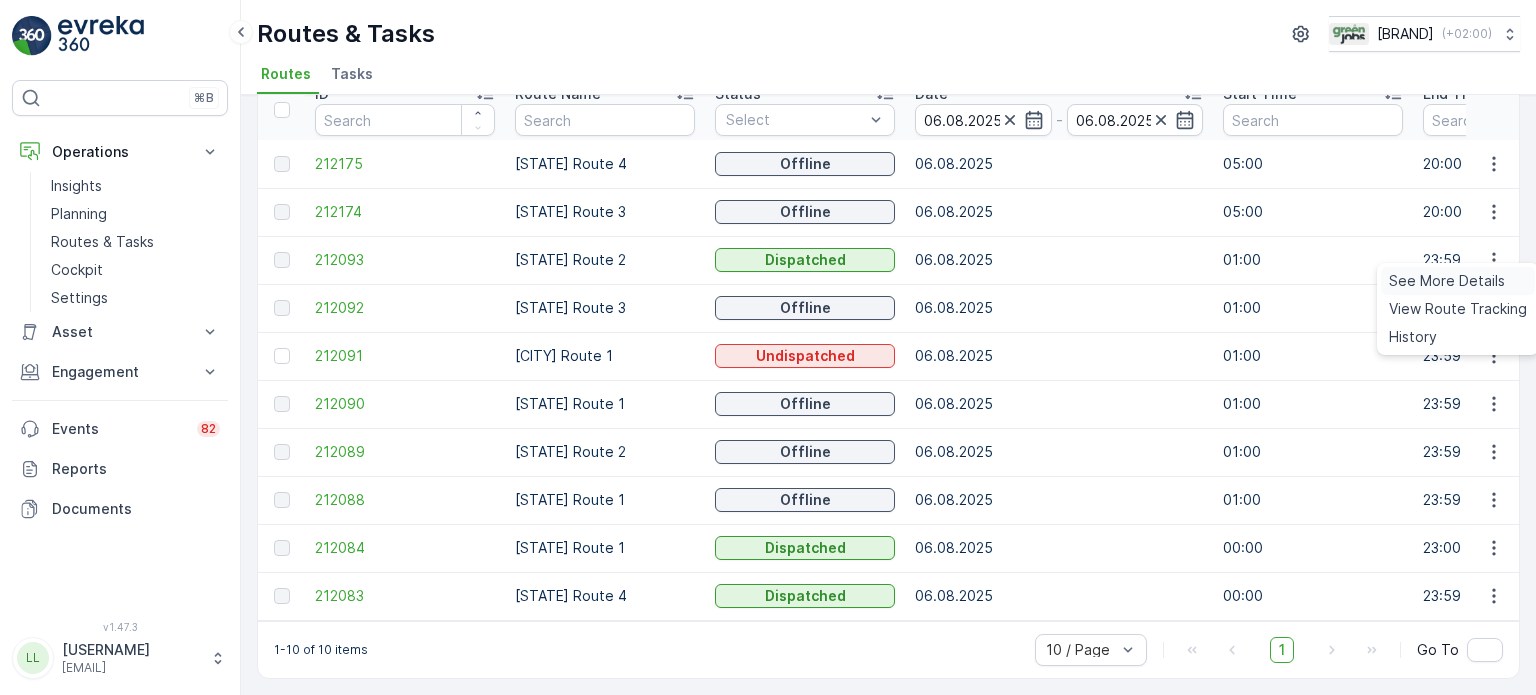 click on "See More Details" at bounding box center [1447, 281] 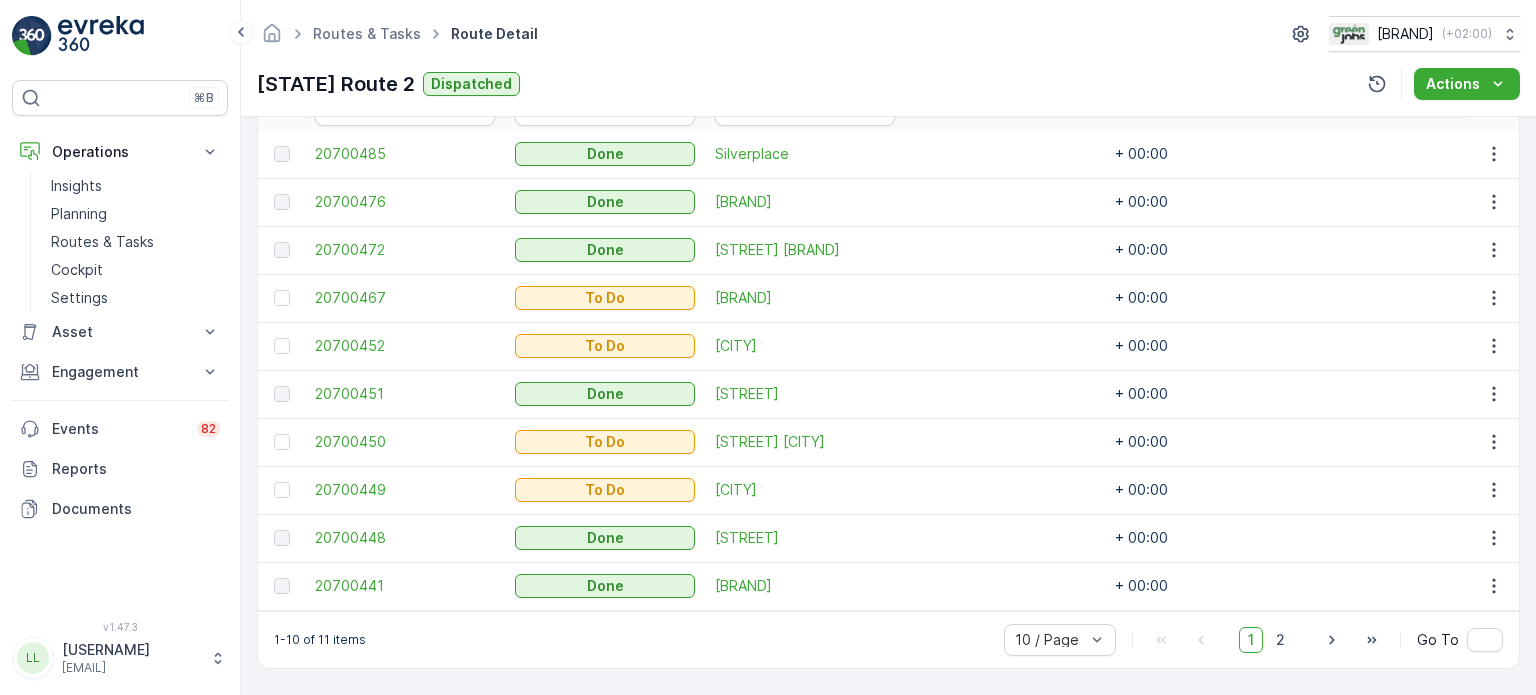 scroll, scrollTop: 600, scrollLeft: 0, axis: vertical 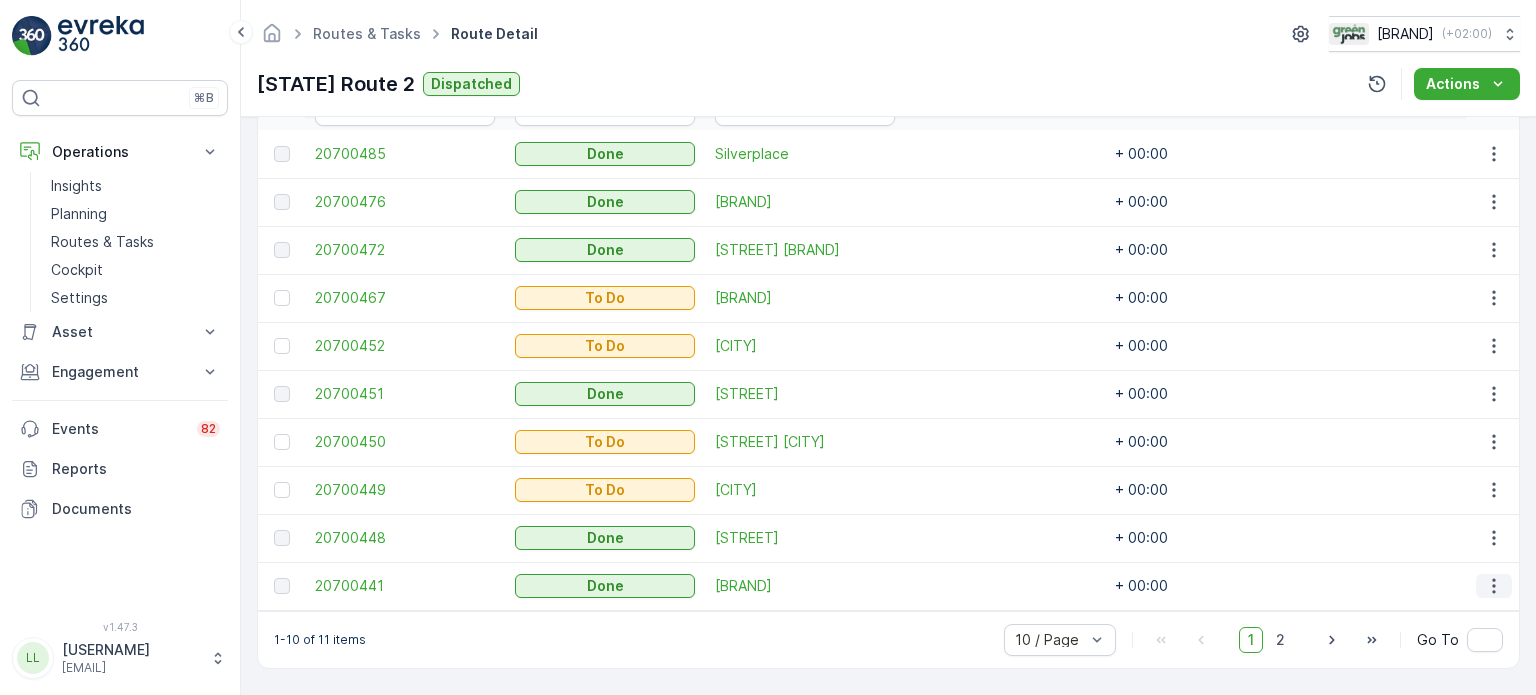 click 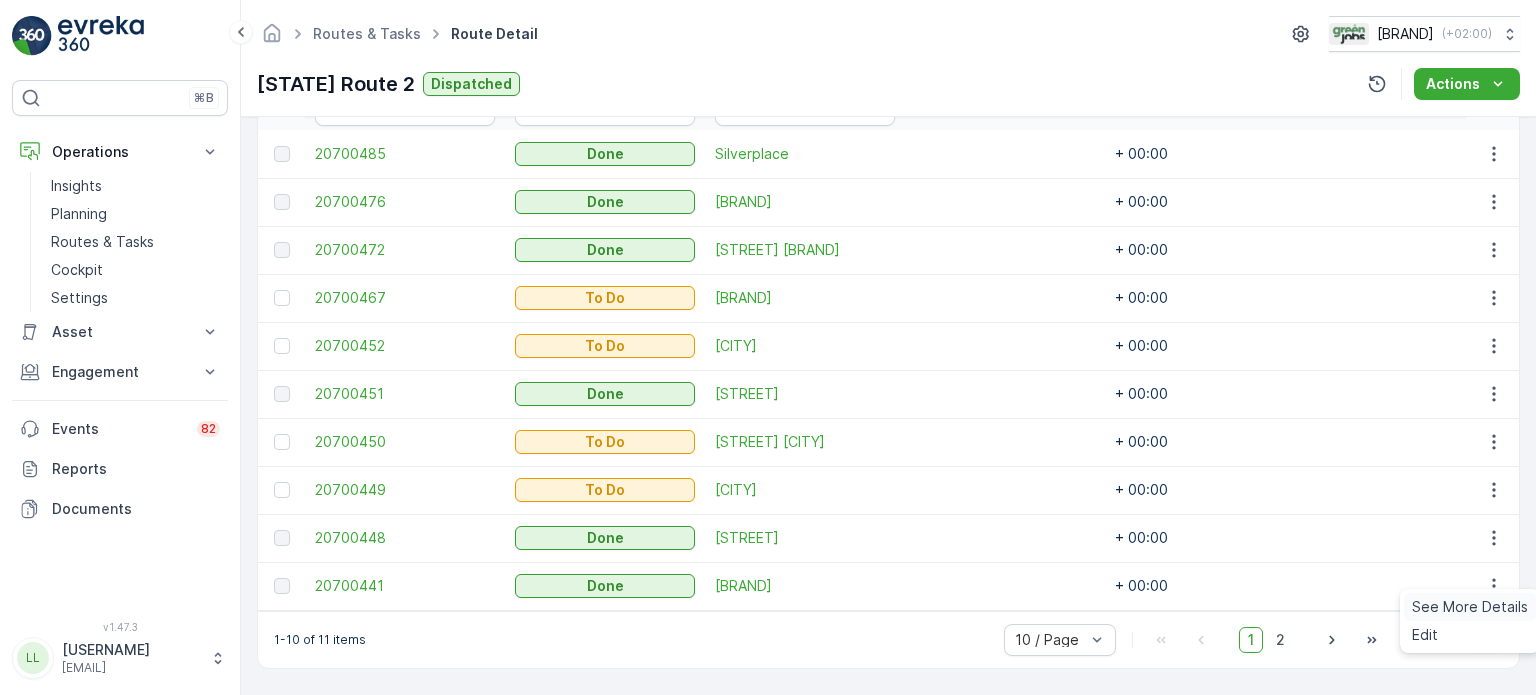 click on "See More Details" at bounding box center (1470, 607) 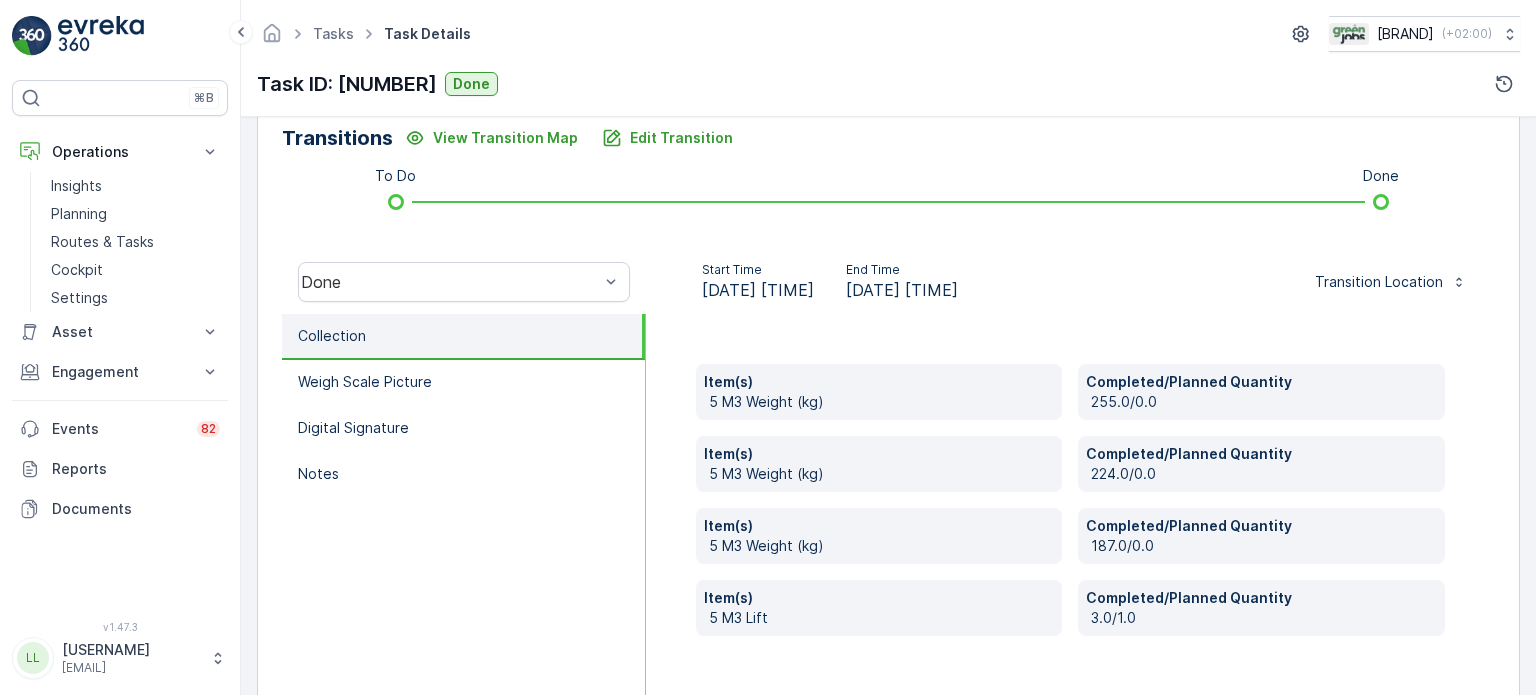 scroll, scrollTop: 564, scrollLeft: 0, axis: vertical 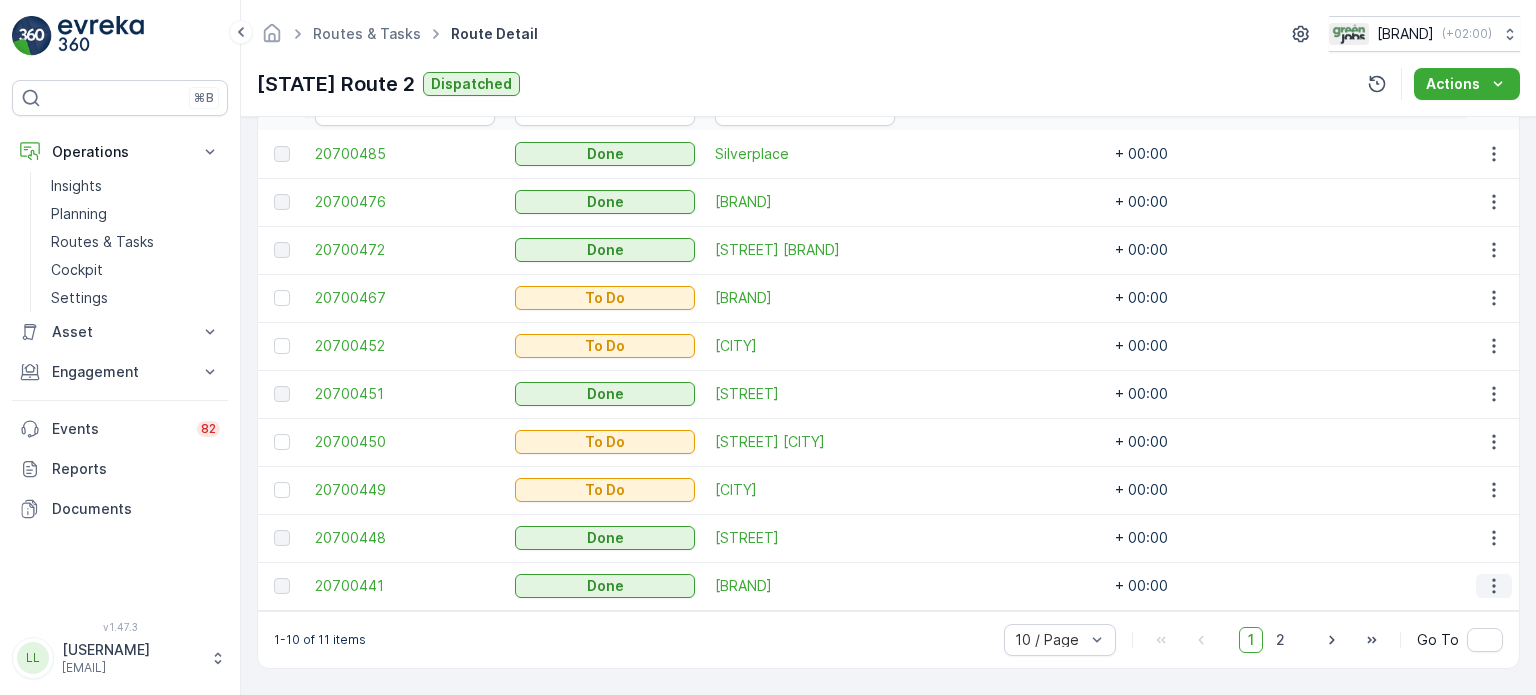 click 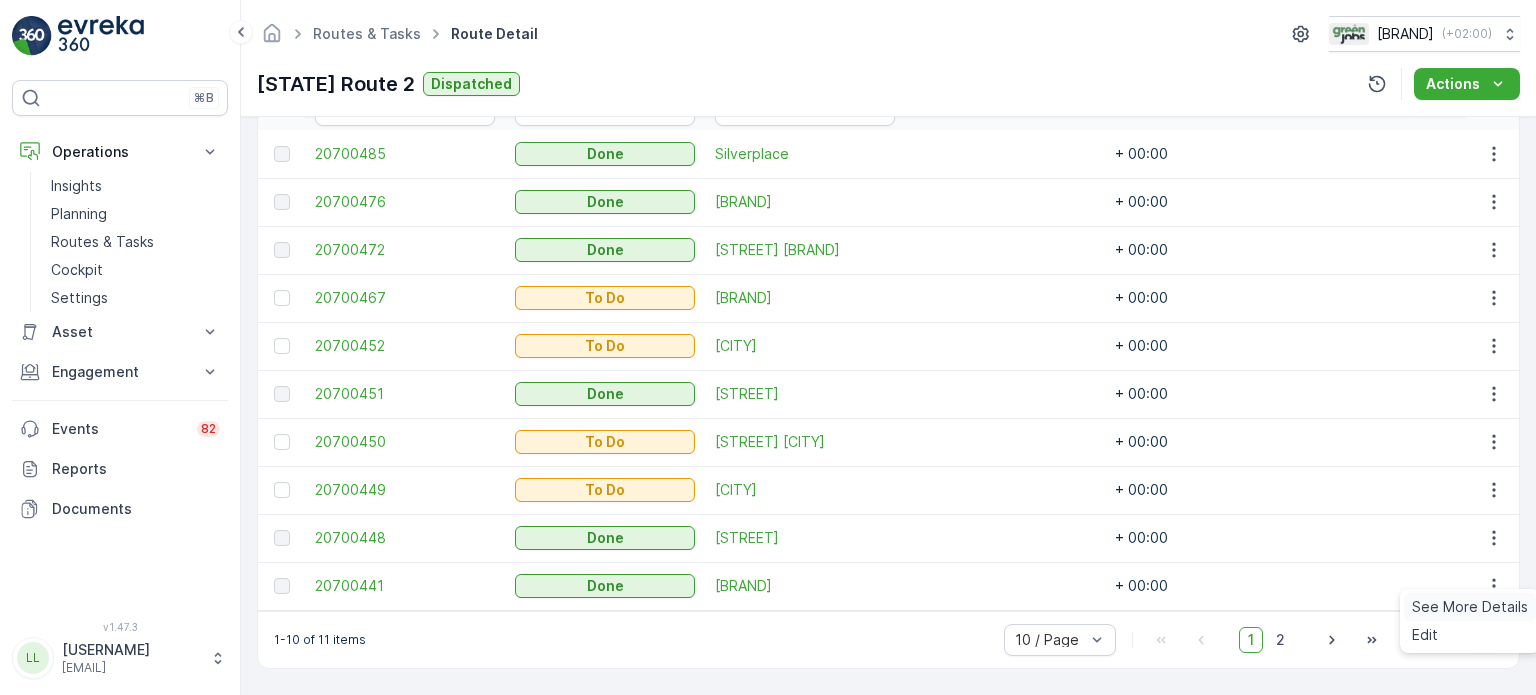 click on "See More Details" at bounding box center (1470, 607) 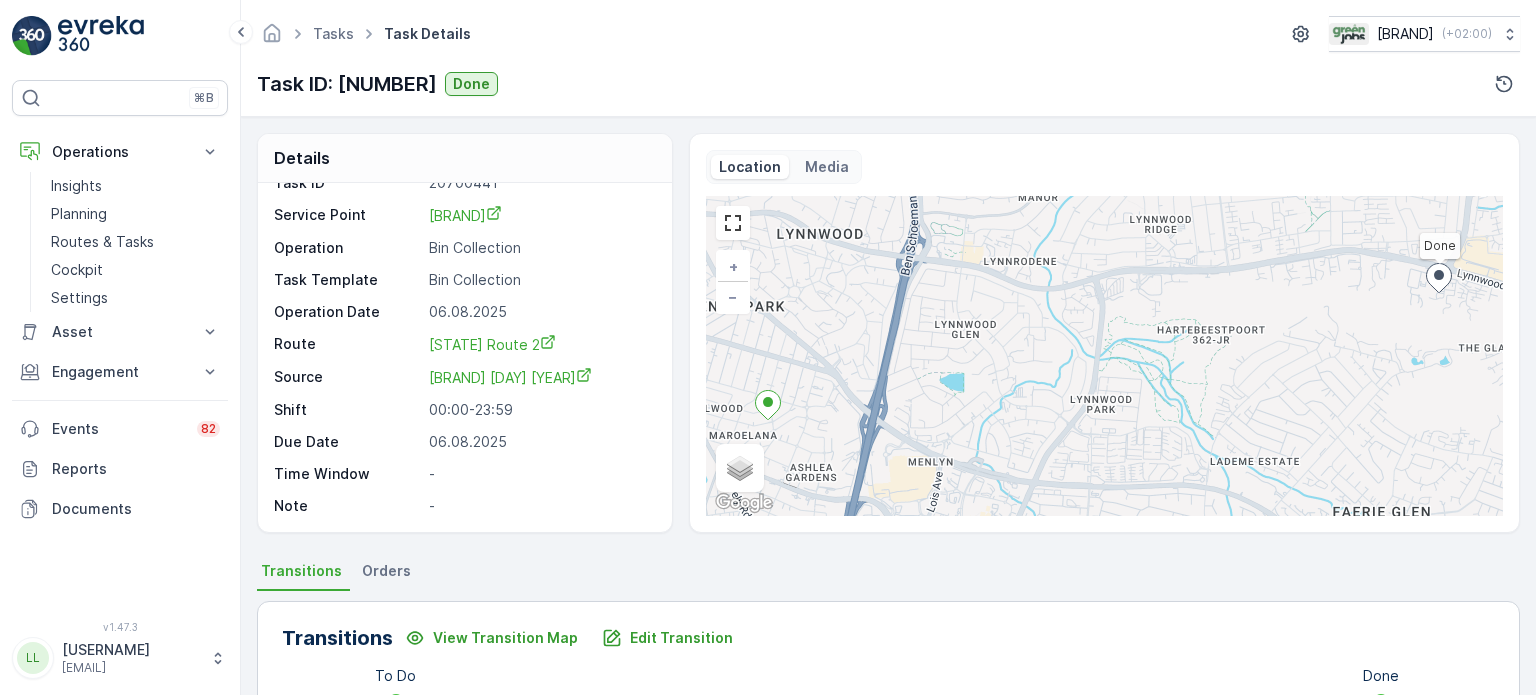 scroll, scrollTop: 44, scrollLeft: 0, axis: vertical 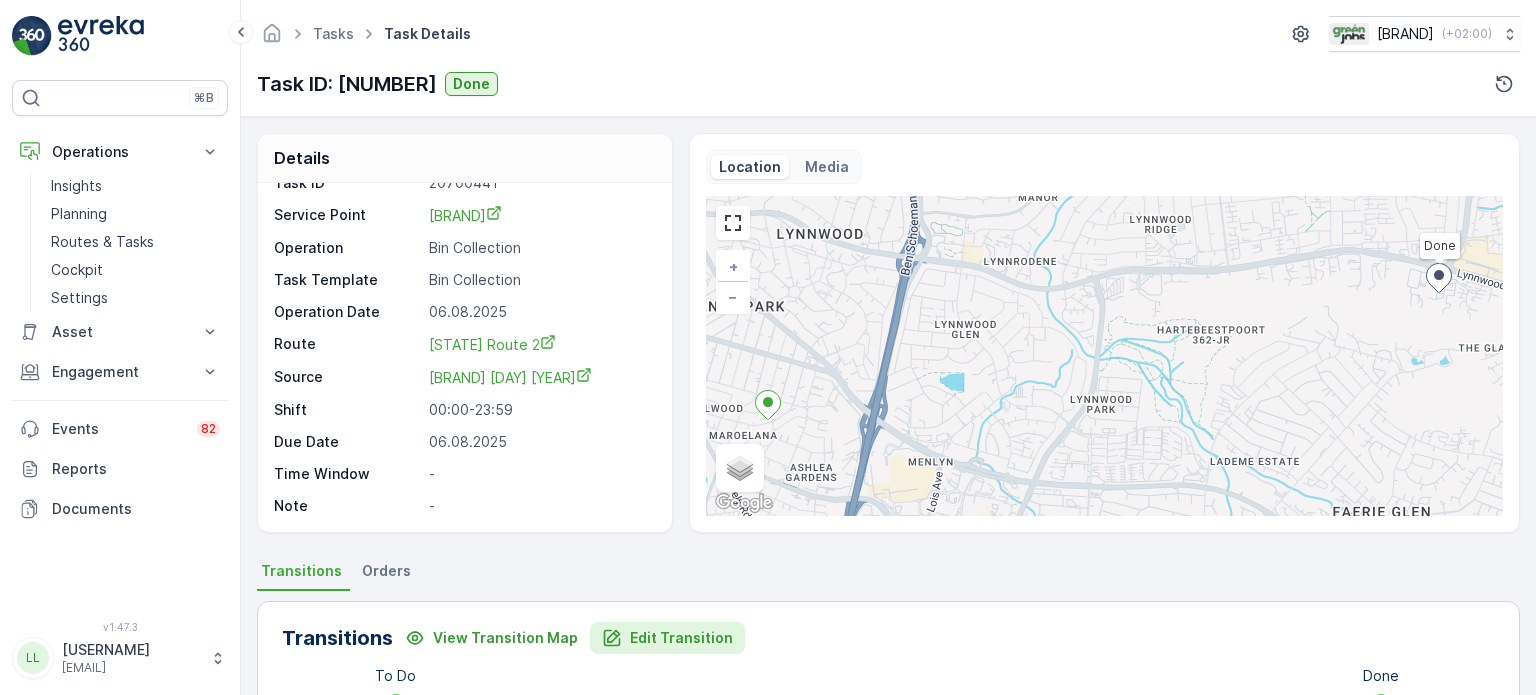 click on "Edit Transition" at bounding box center (681, 638) 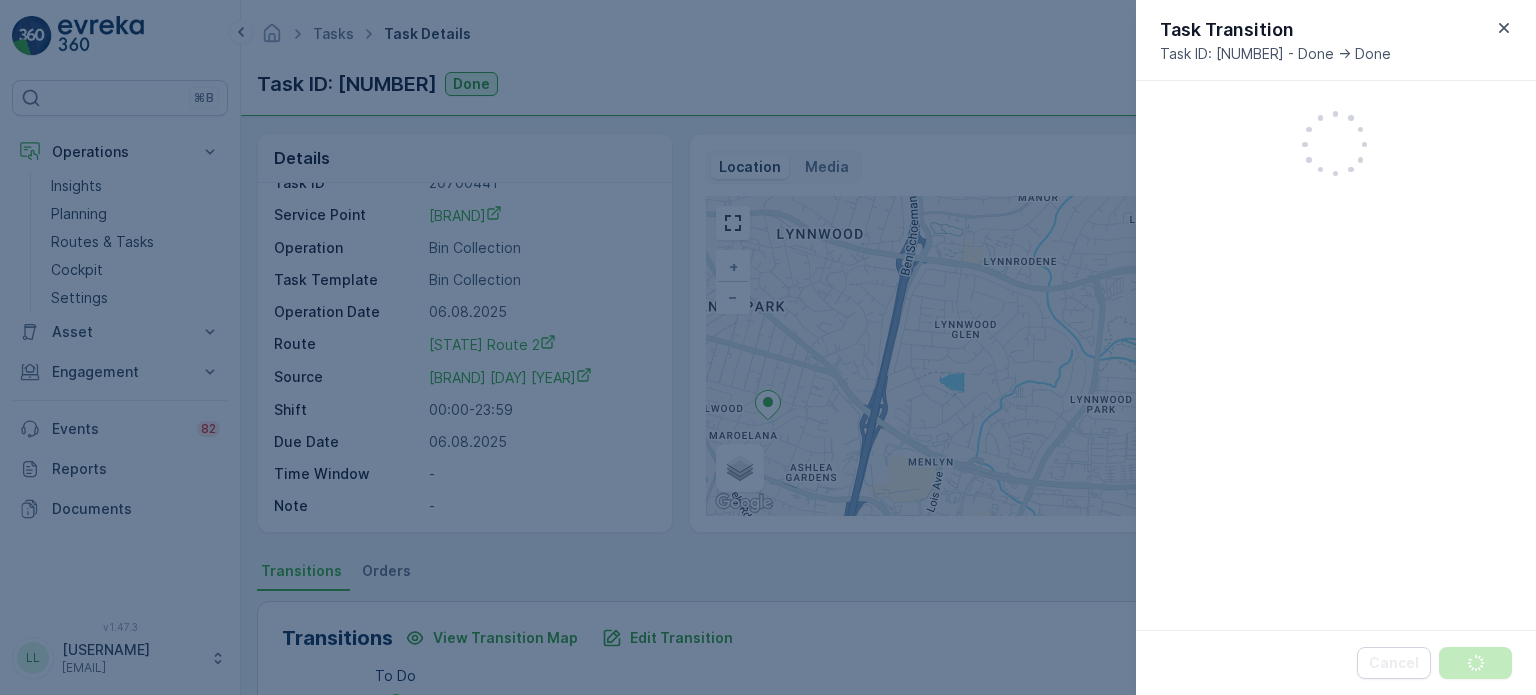 scroll, scrollTop: 428, scrollLeft: 0, axis: vertical 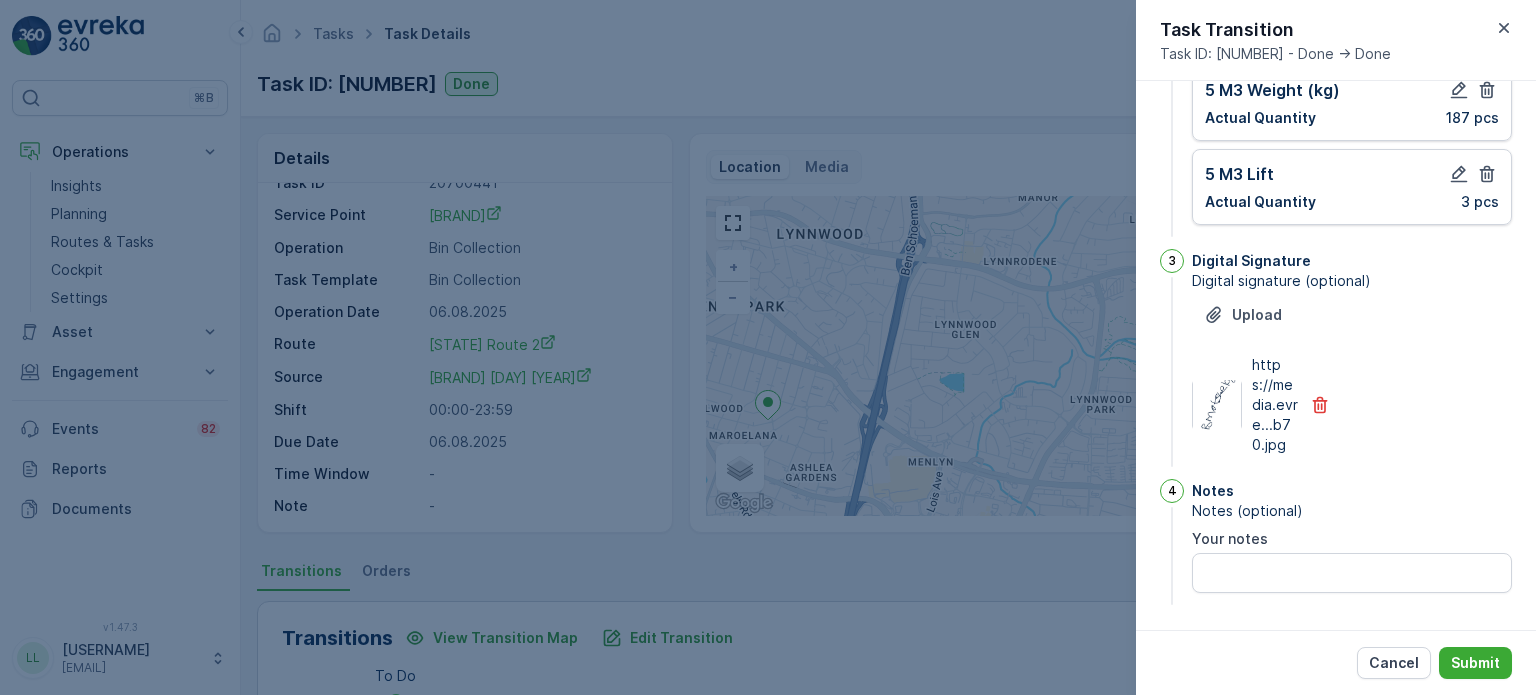 drag, startPoint x: 1480, startPoint y: 167, endPoint x: 1482, endPoint y: 136, distance: 31.06445 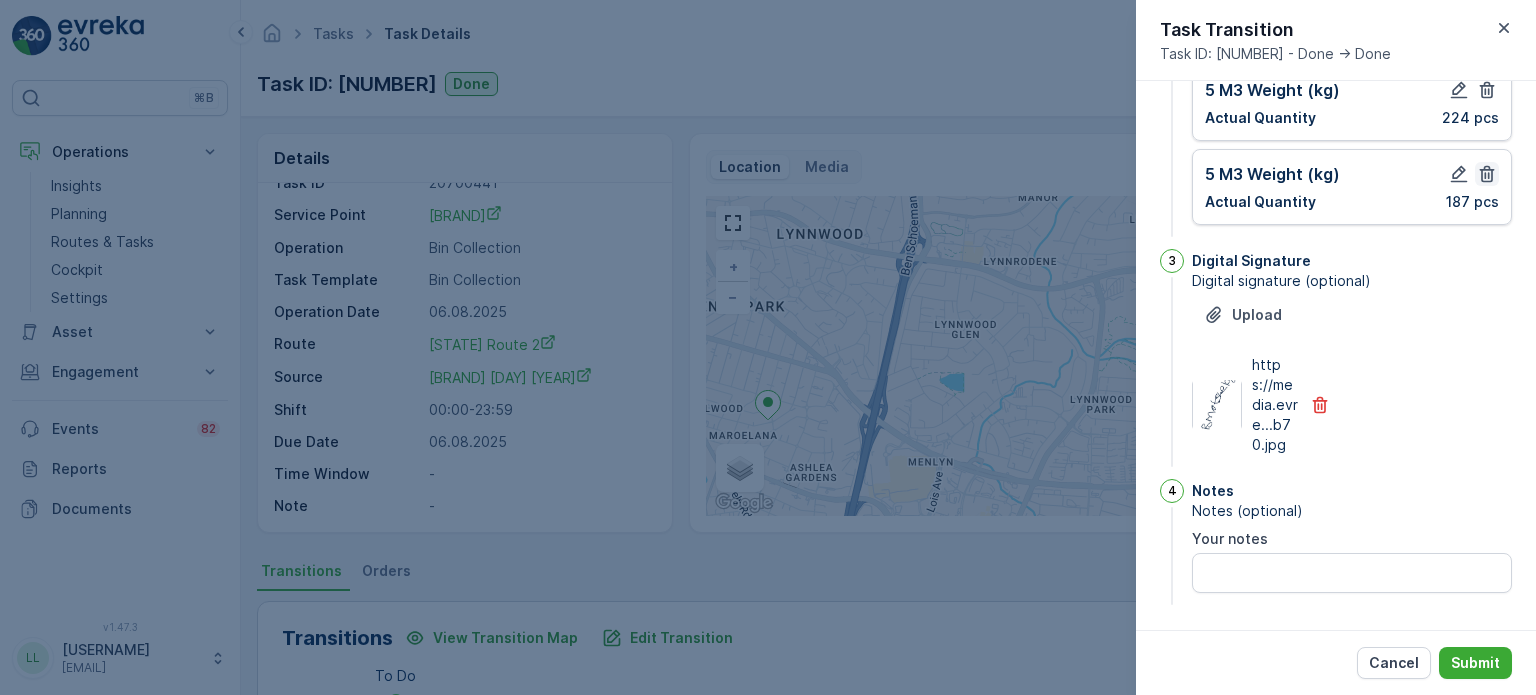 click 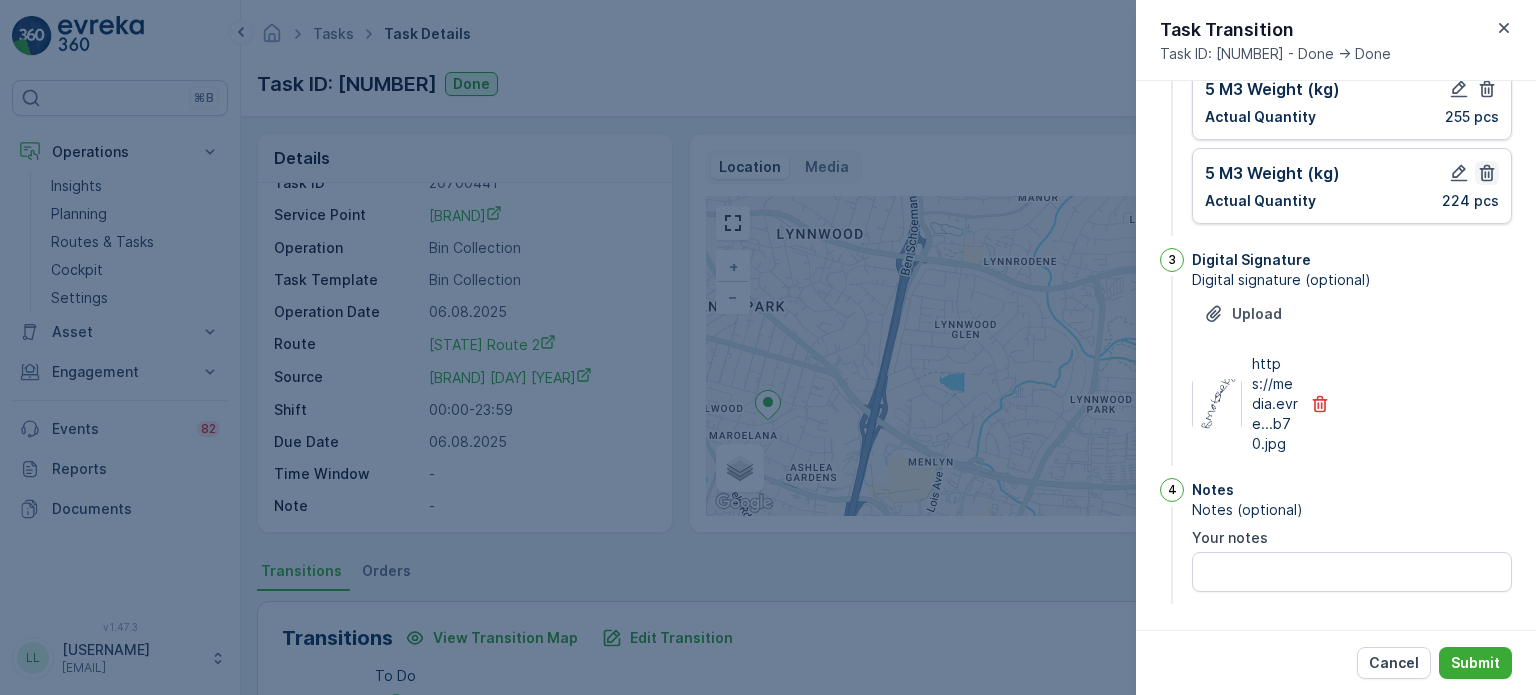 click 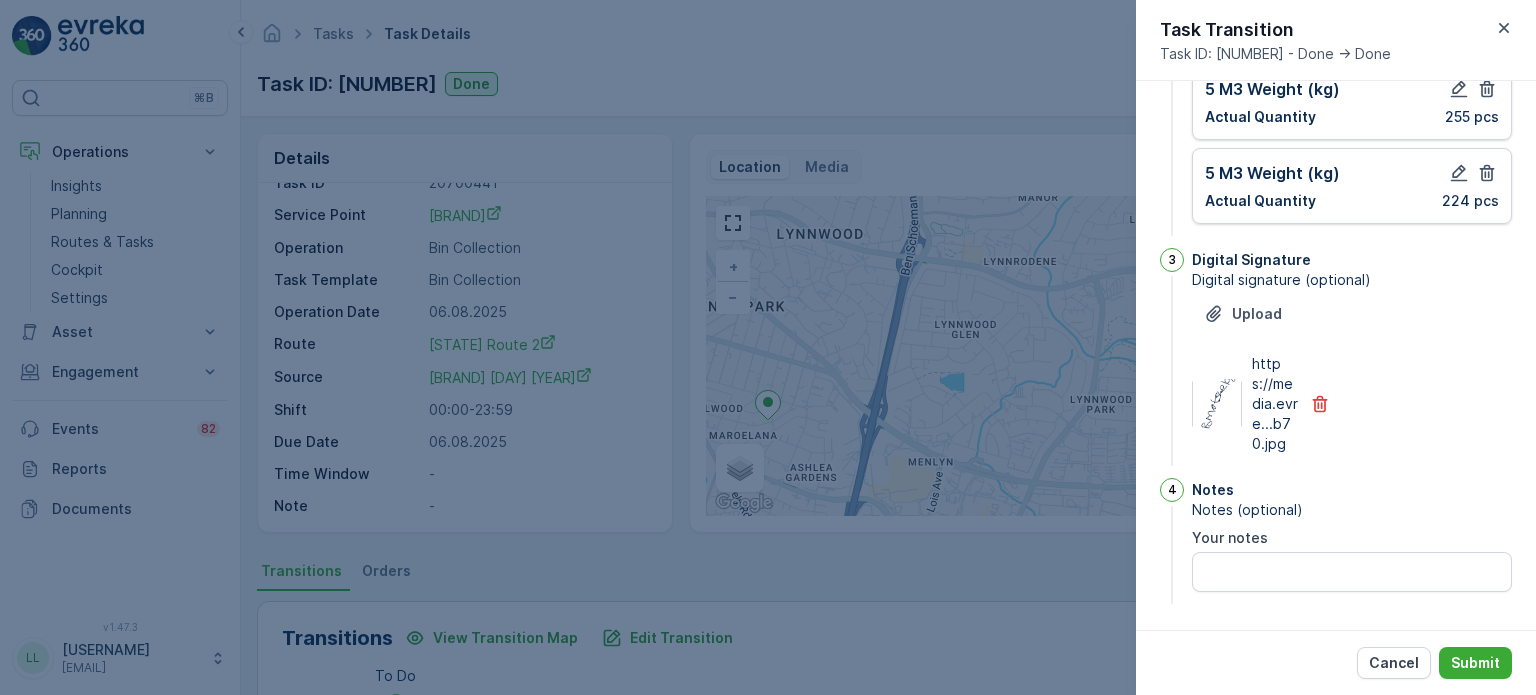 scroll, scrollTop: 177, scrollLeft: 0, axis: vertical 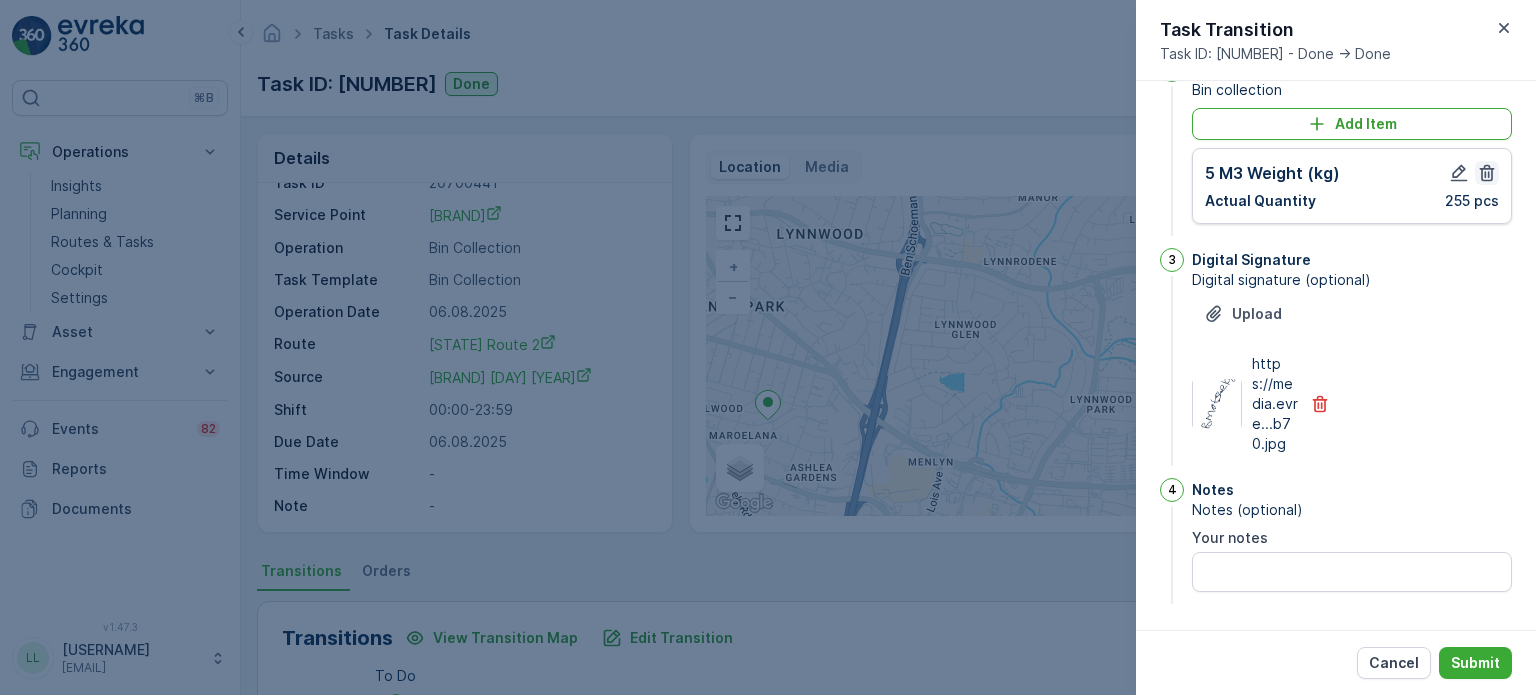 drag, startPoint x: 1486, startPoint y: 175, endPoint x: 1471, endPoint y: 172, distance: 15.297058 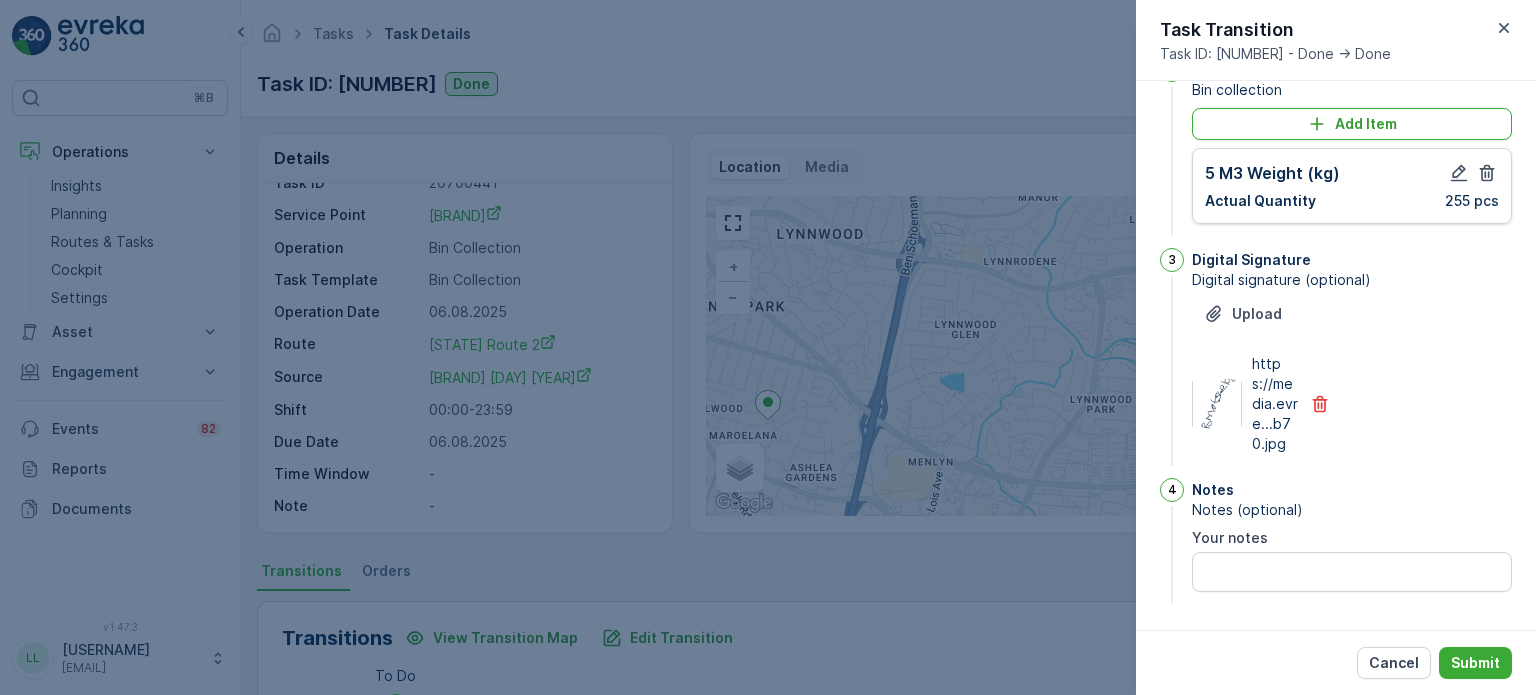click 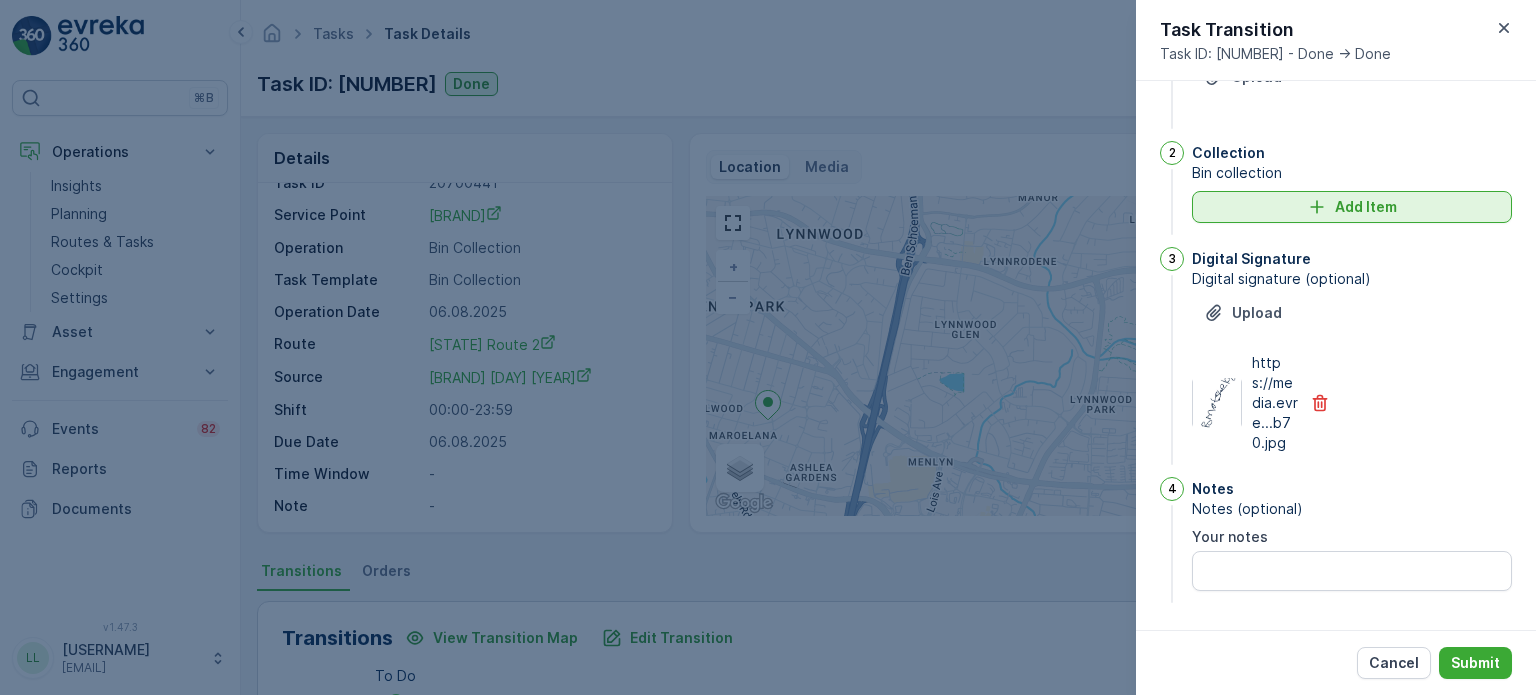 click on "Add Item" at bounding box center (1352, 207) 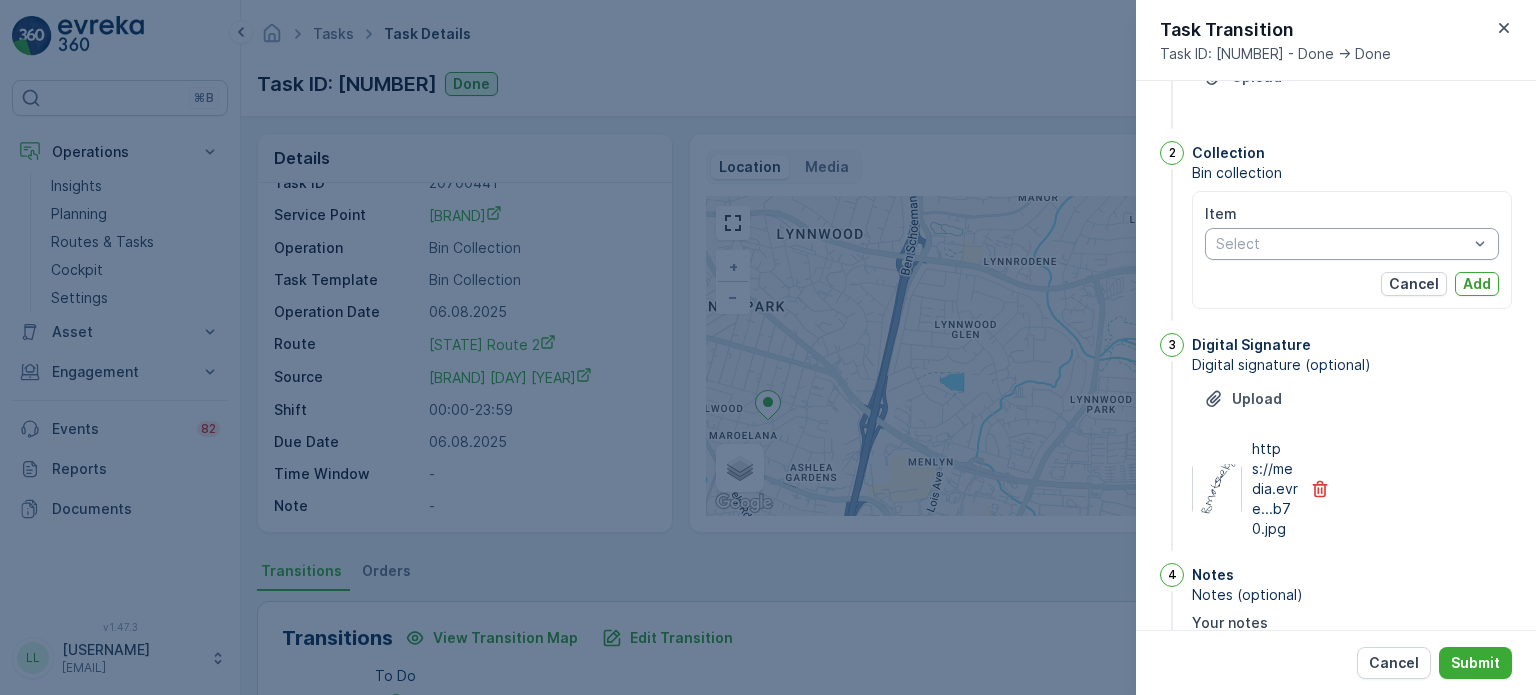 click at bounding box center (1342, 244) 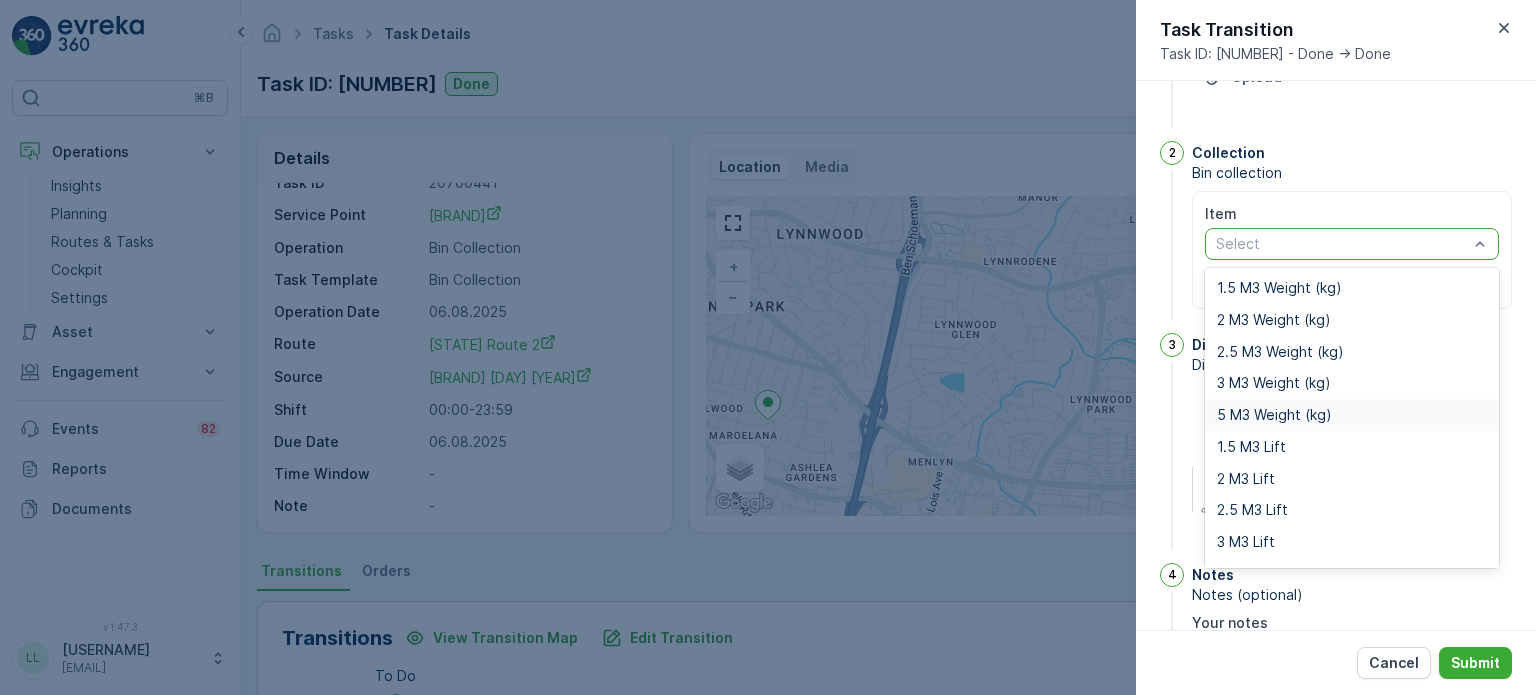 click on "5 M3 Weight (kg)" at bounding box center [1352, 415] 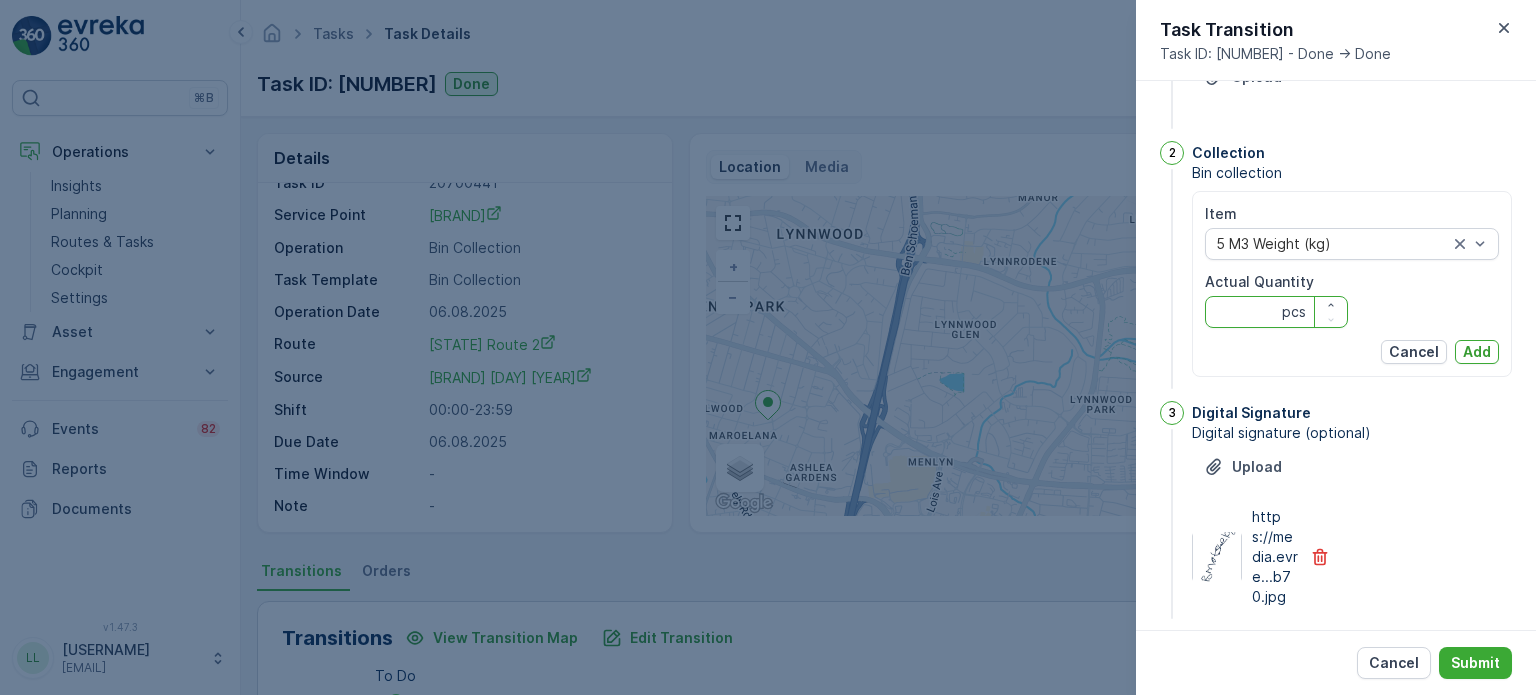 click on "Actual Quantity" at bounding box center (1276, 312) 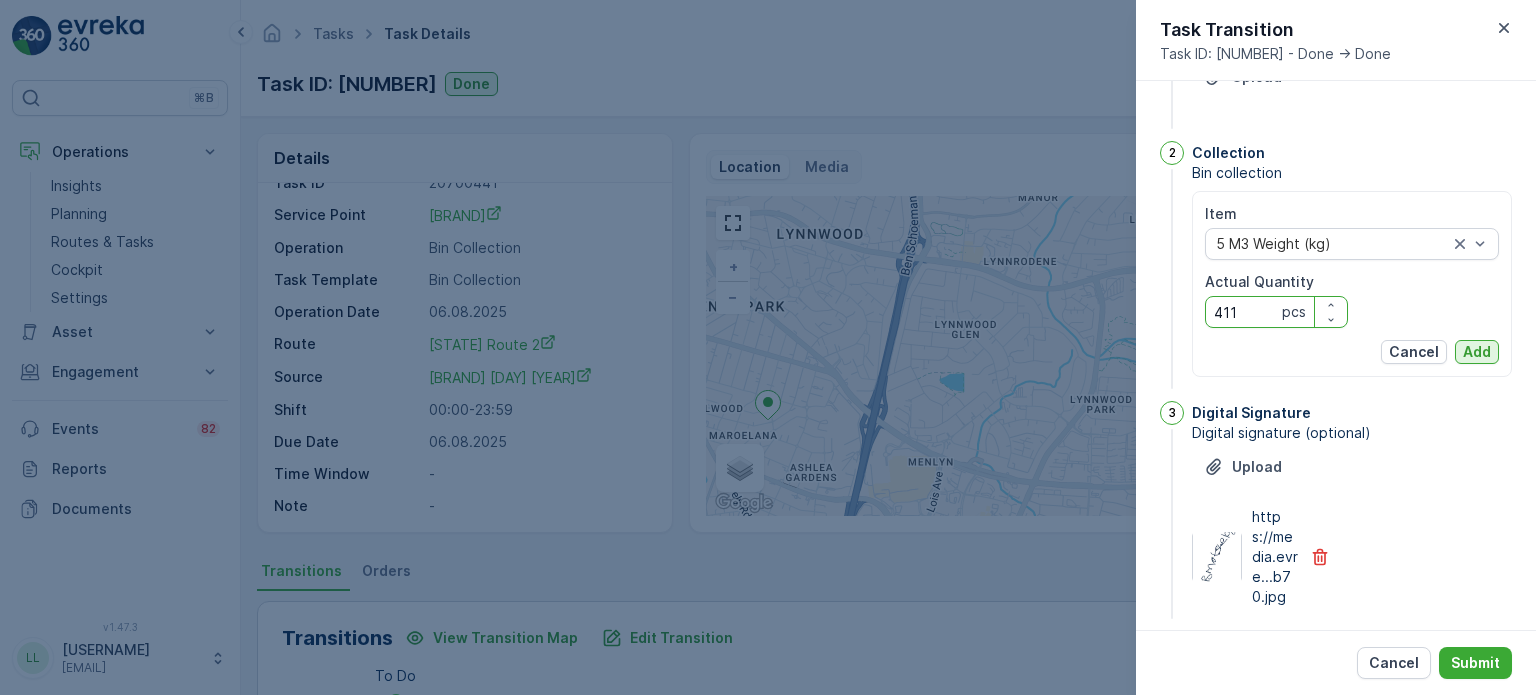 type on "411" 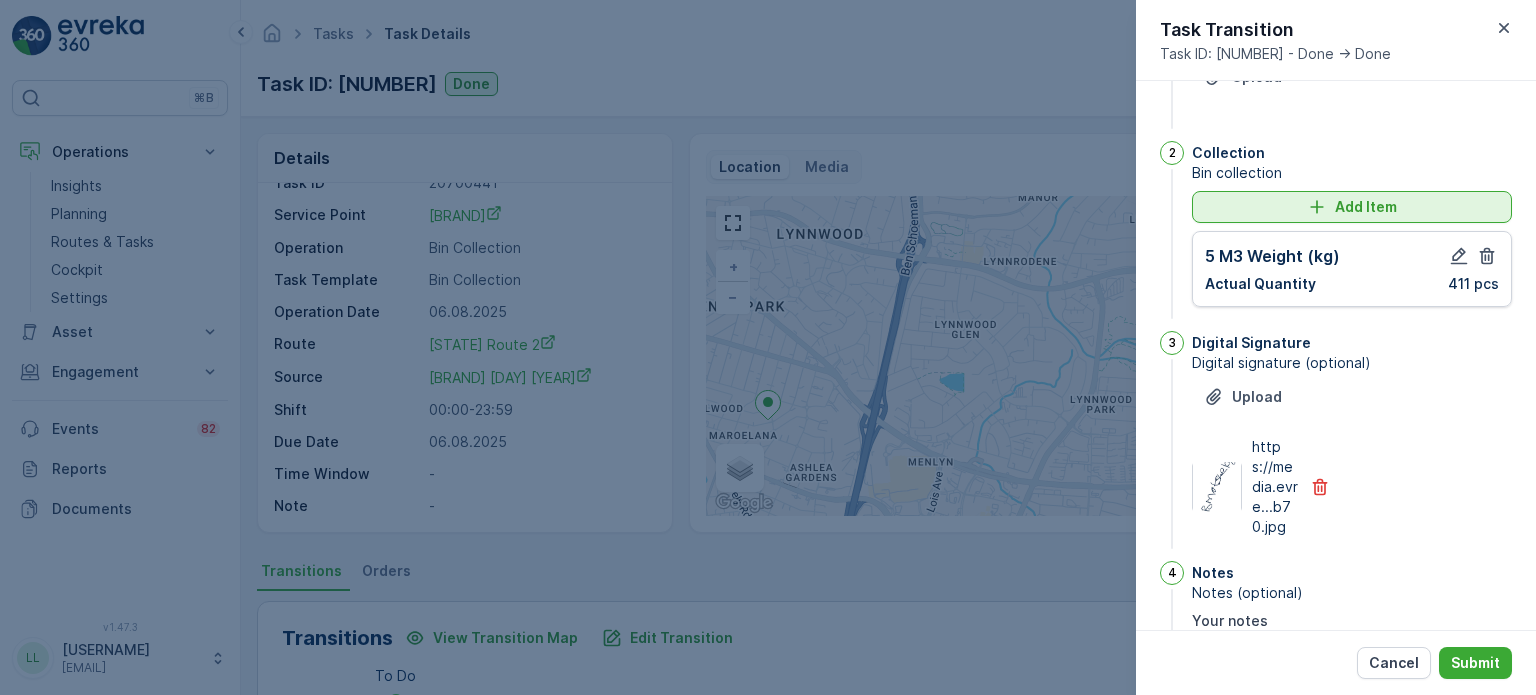 click on "Add Item" at bounding box center (1352, 207) 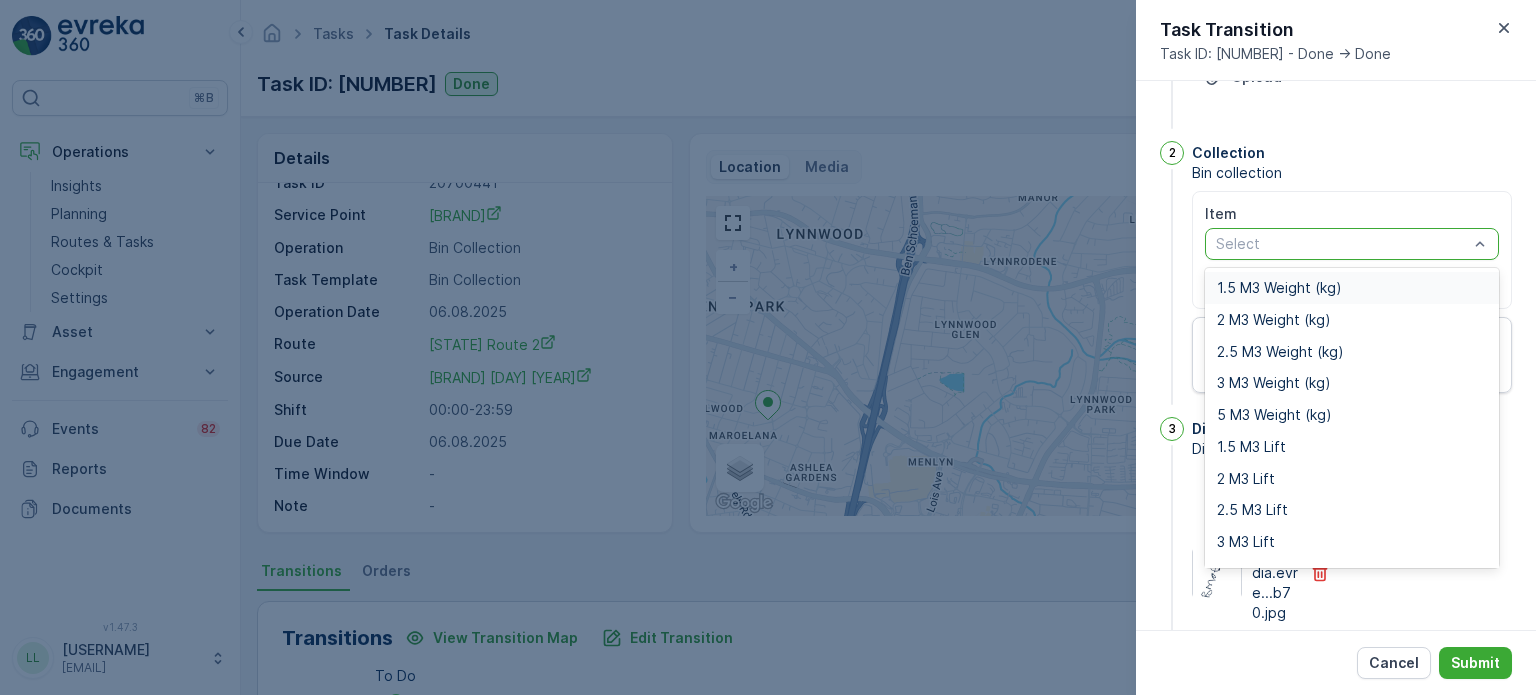 click at bounding box center (1342, 244) 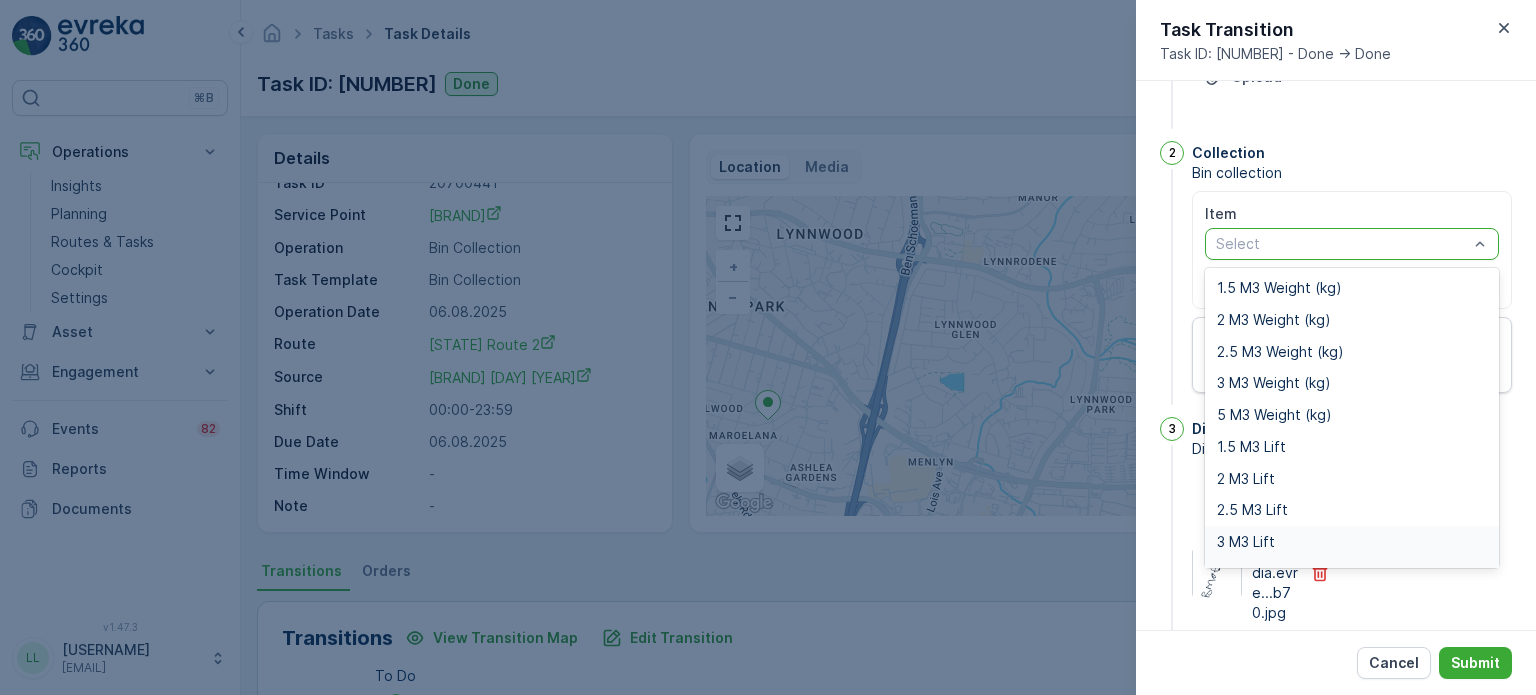 scroll, scrollTop: 25, scrollLeft: 0, axis: vertical 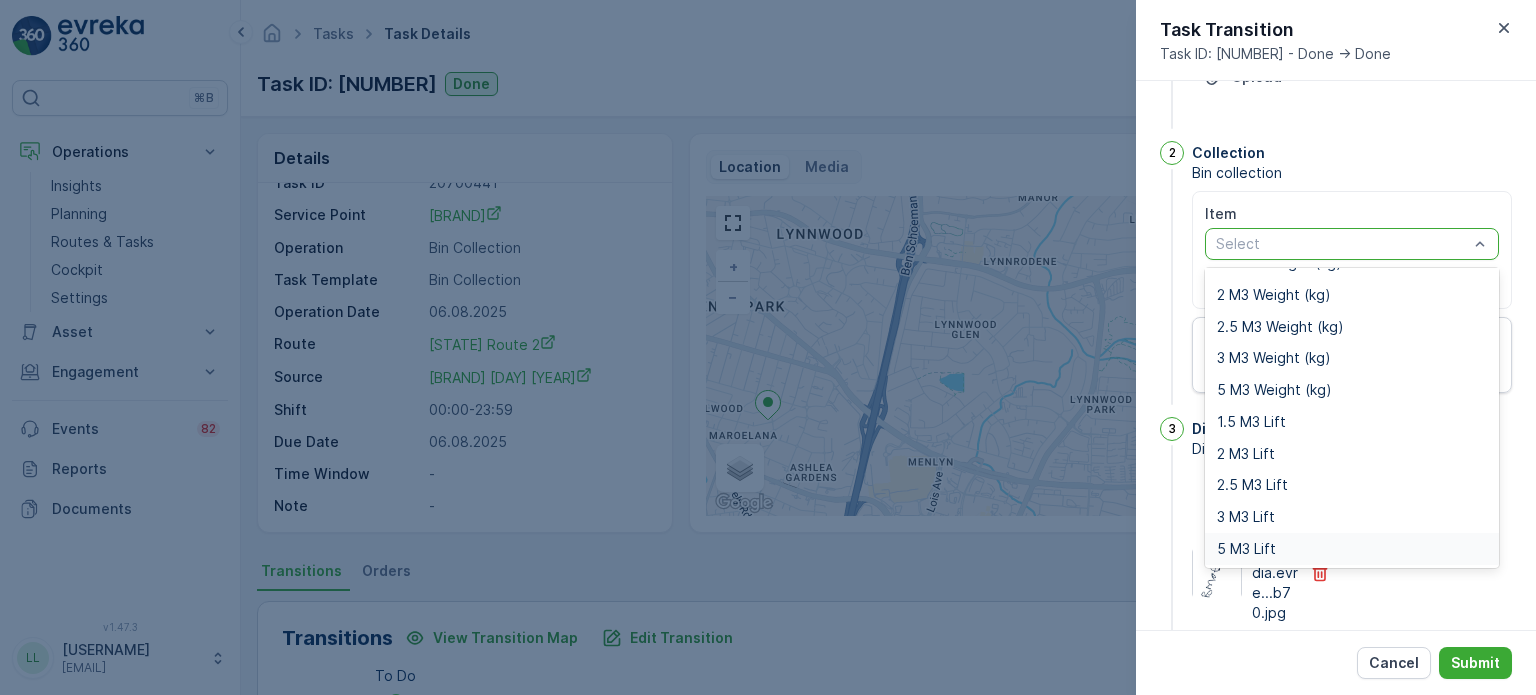 click on "5 M3 Lift" at bounding box center [1246, 549] 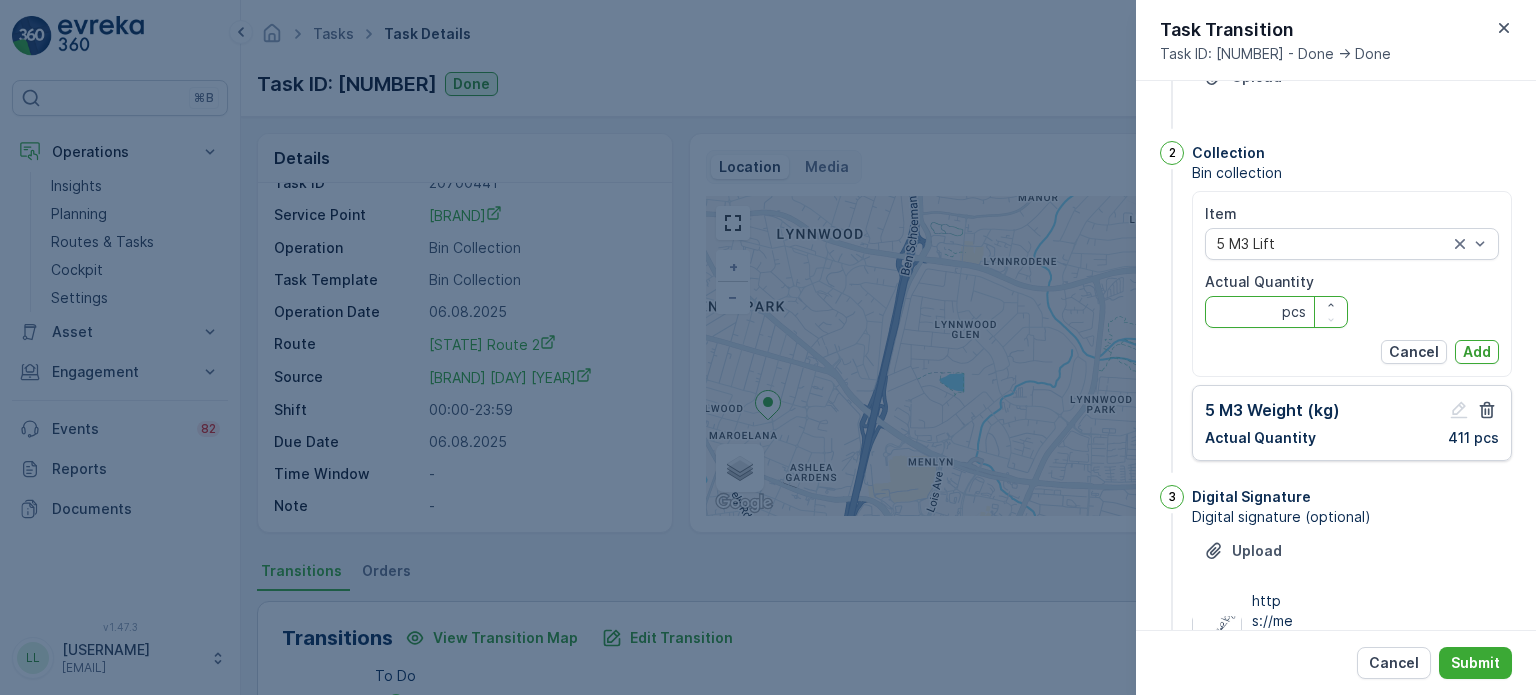 click on "Actual Quantity" at bounding box center (1276, 312) 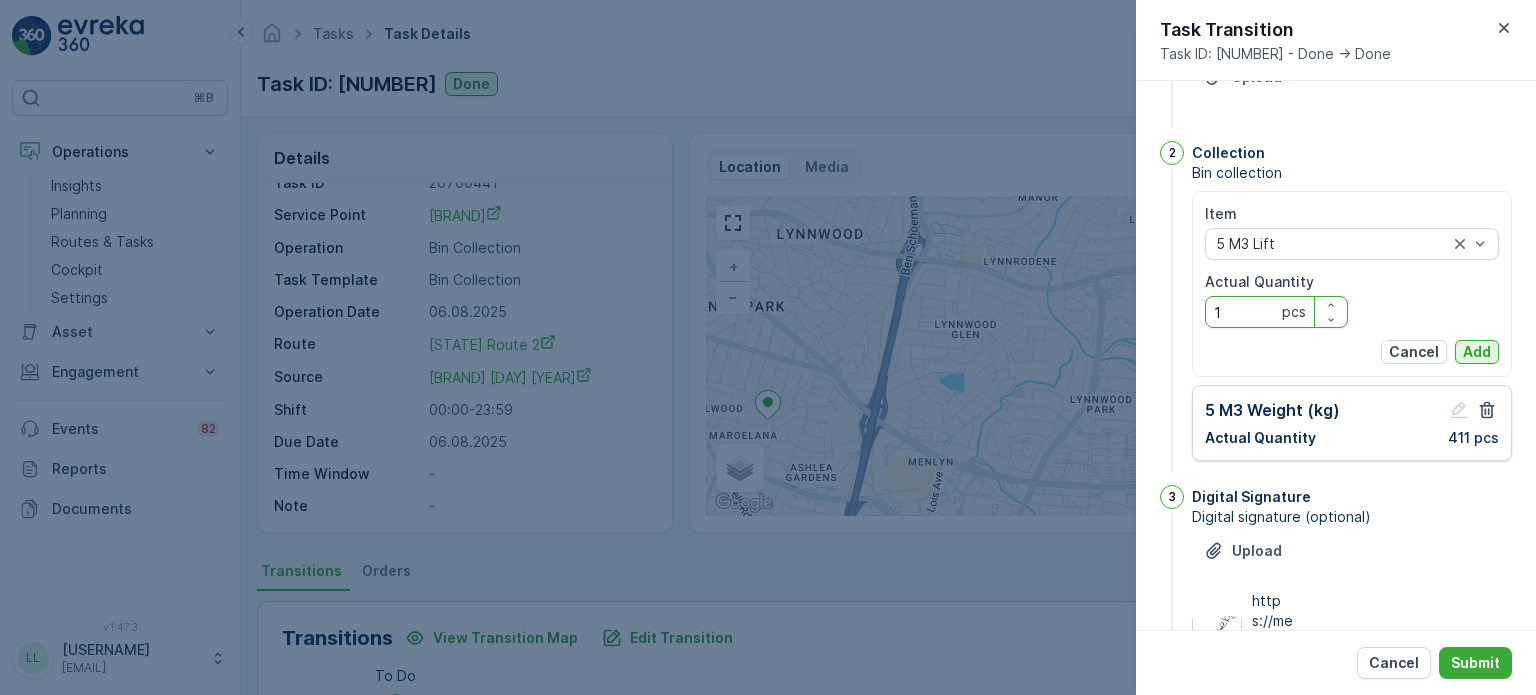 type on "1" 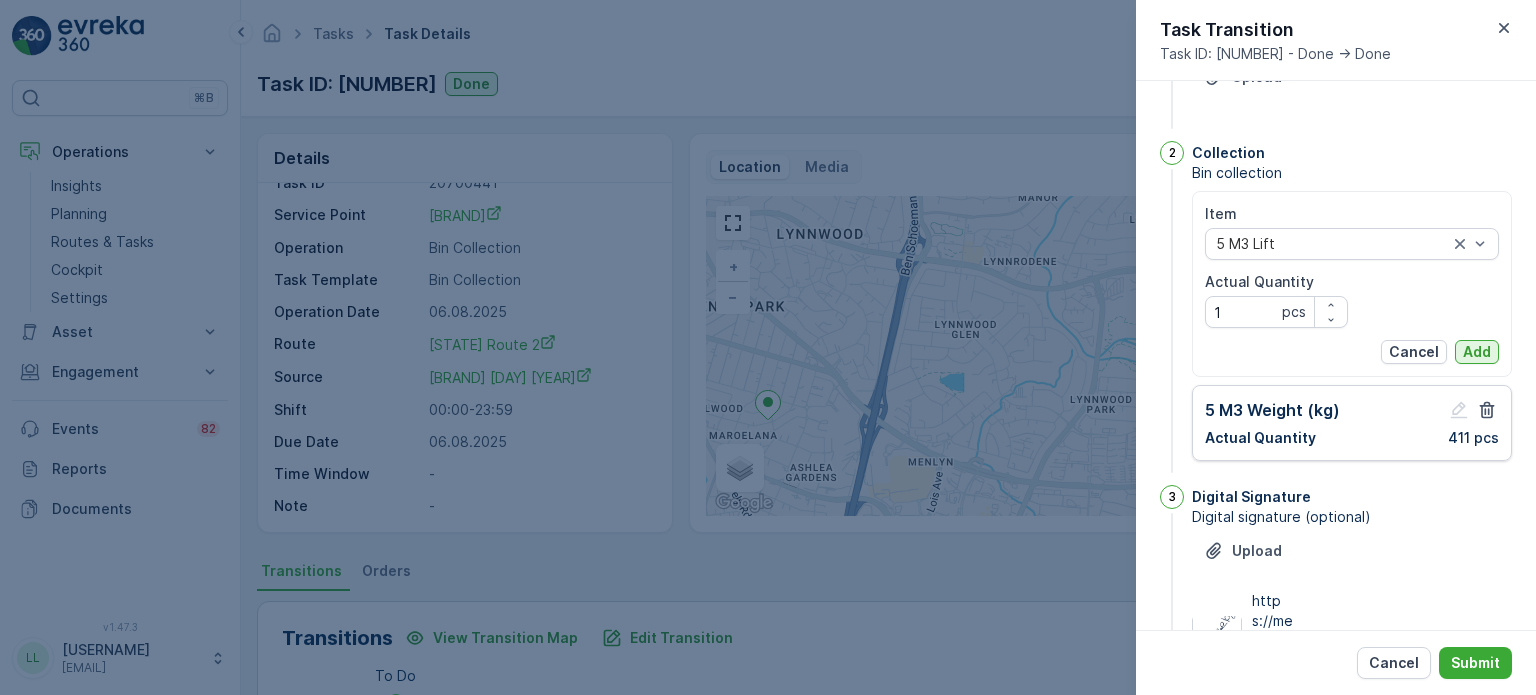 click on "Add" at bounding box center (1477, 352) 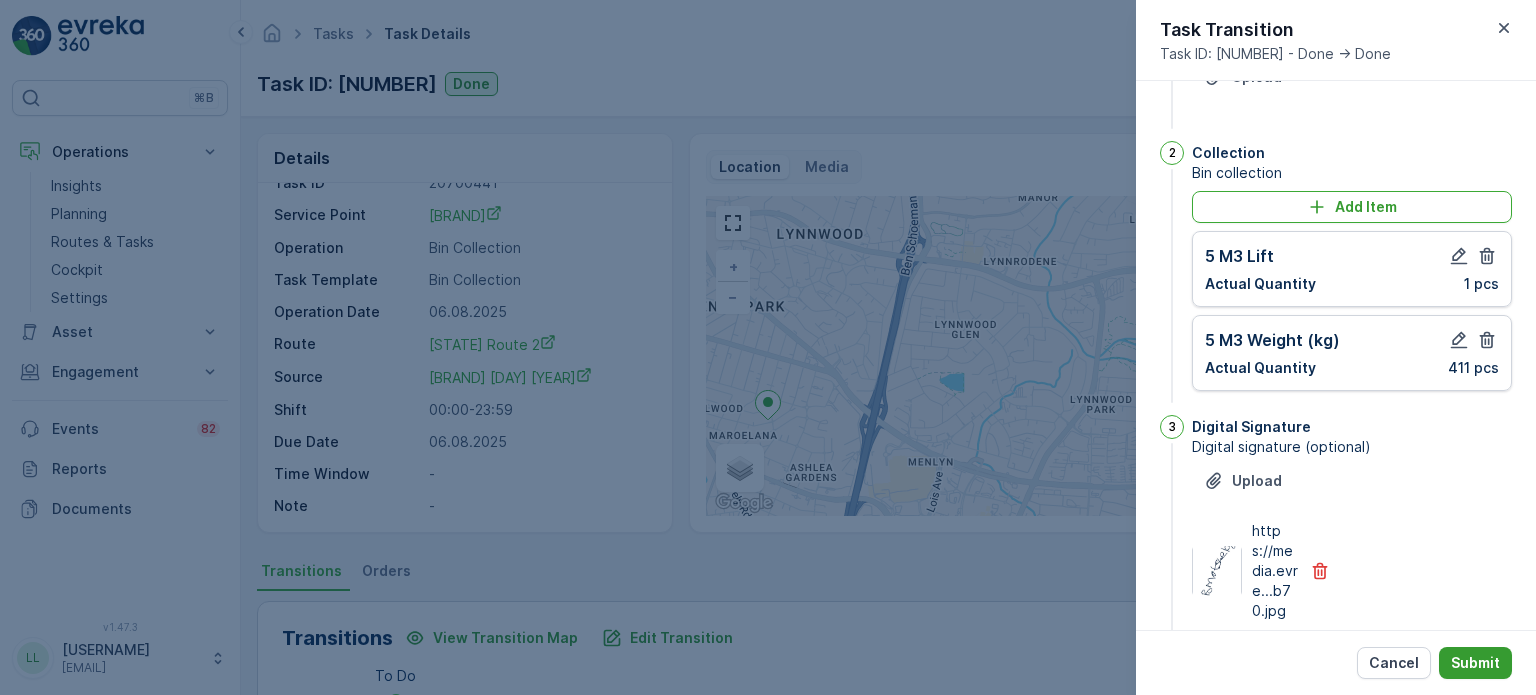 click on "Submit" at bounding box center [1475, 663] 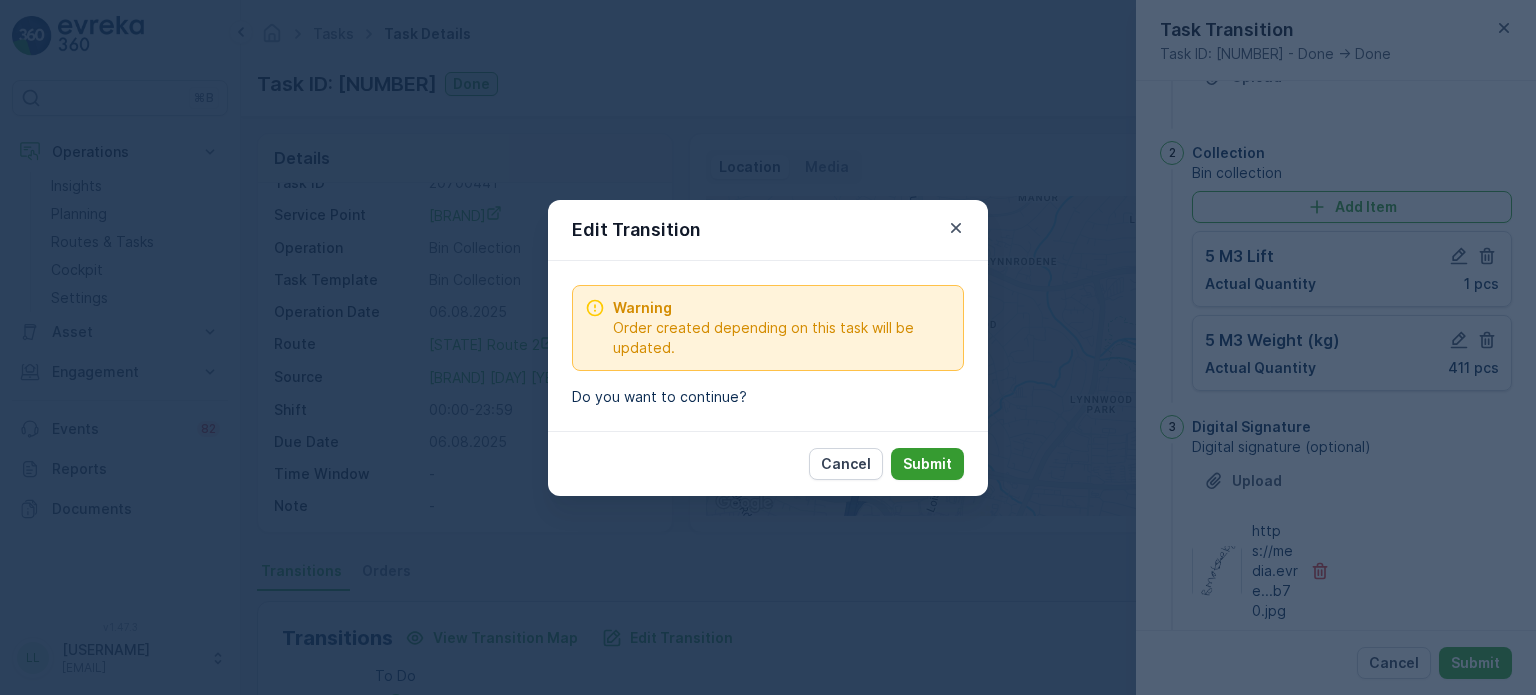 click on "Submit" at bounding box center (927, 464) 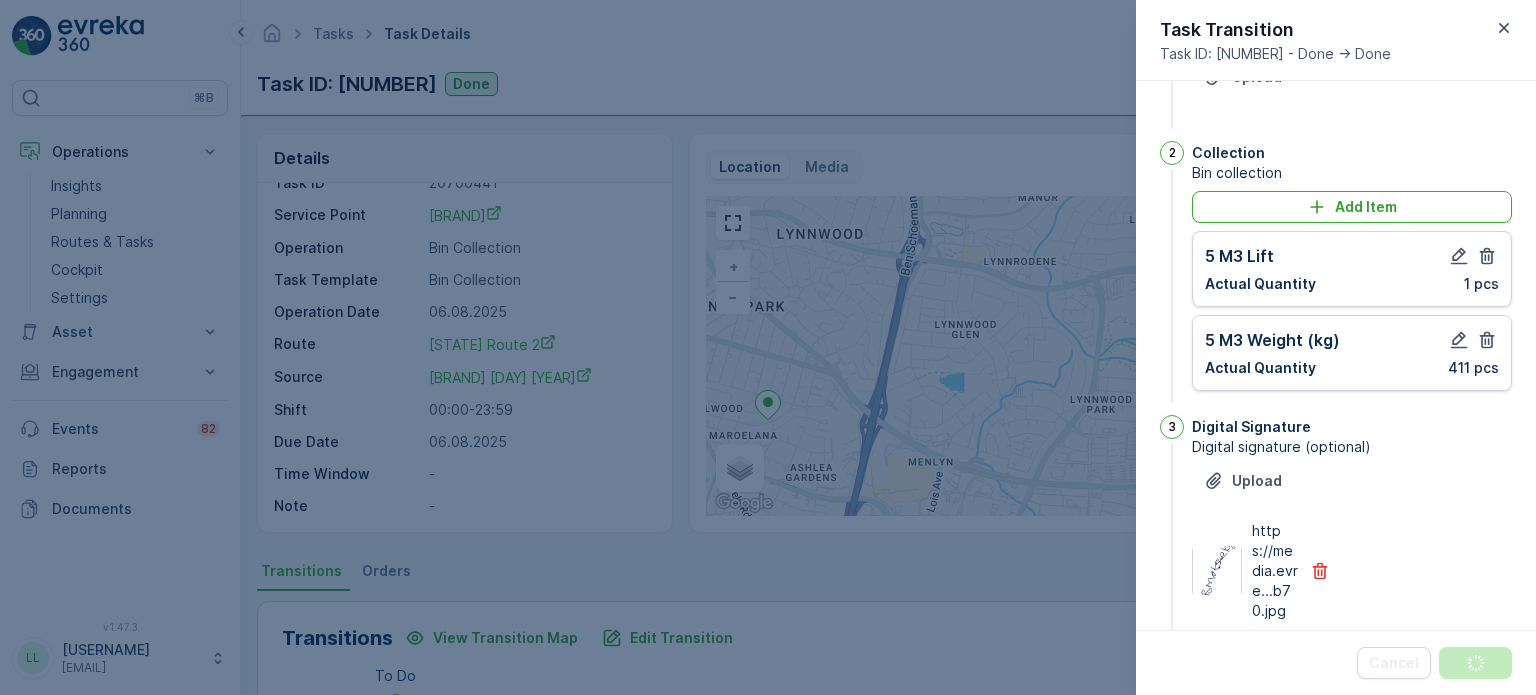 scroll, scrollTop: 0, scrollLeft: 0, axis: both 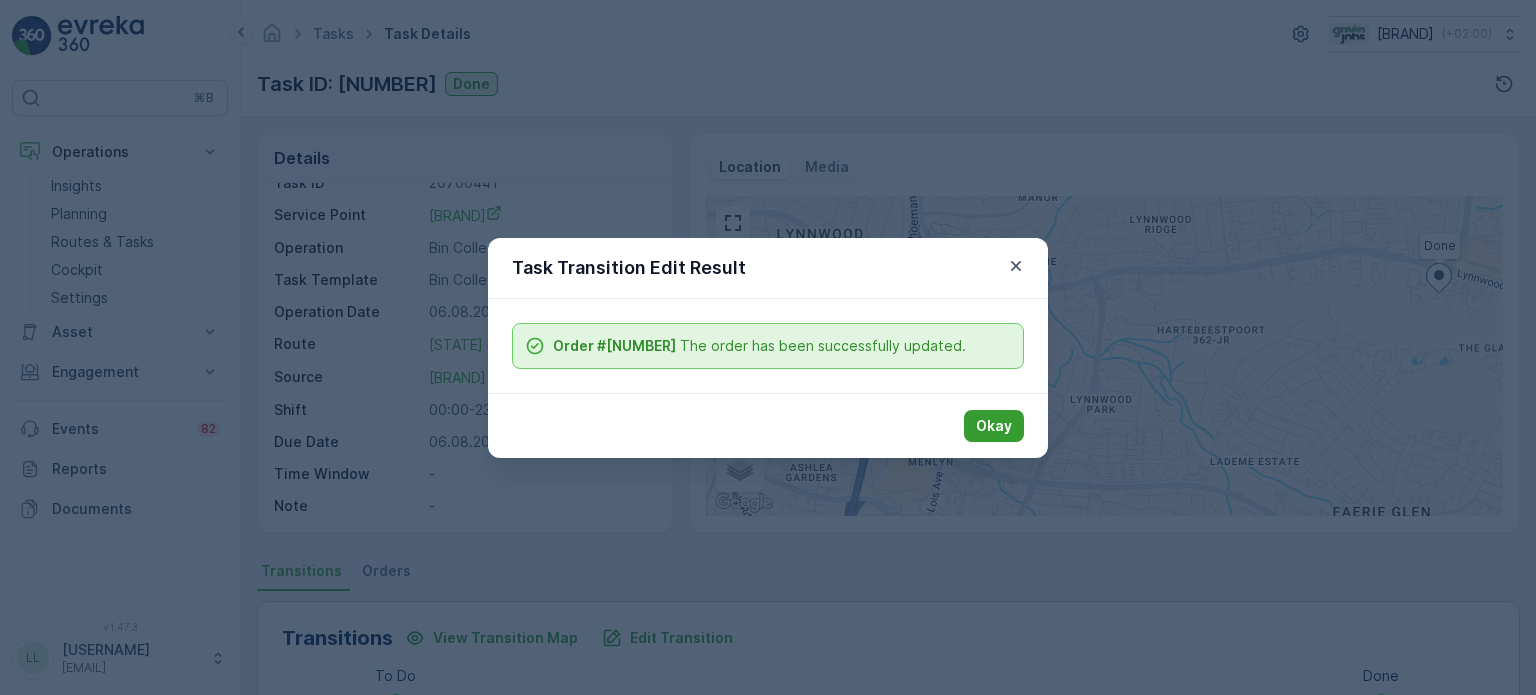 click on "Okay" at bounding box center [994, 426] 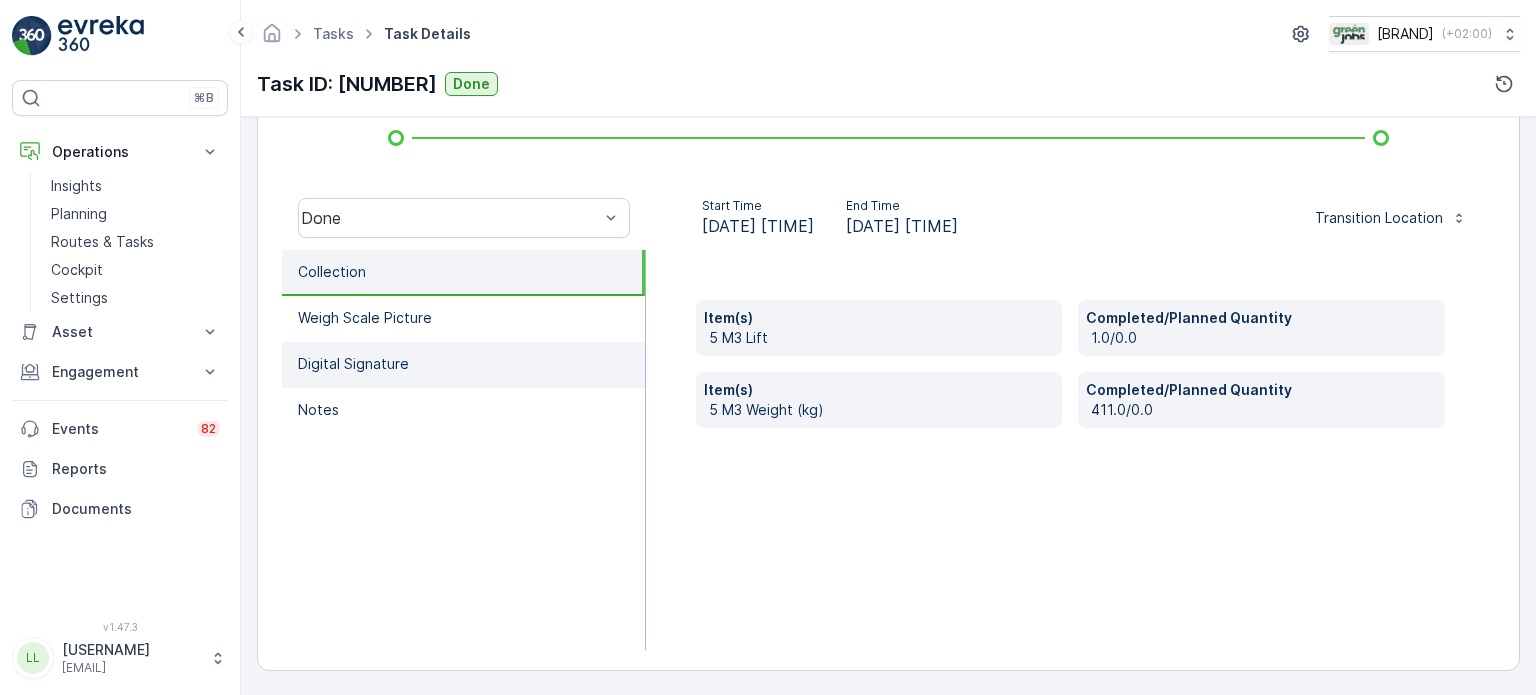 scroll, scrollTop: 264, scrollLeft: 0, axis: vertical 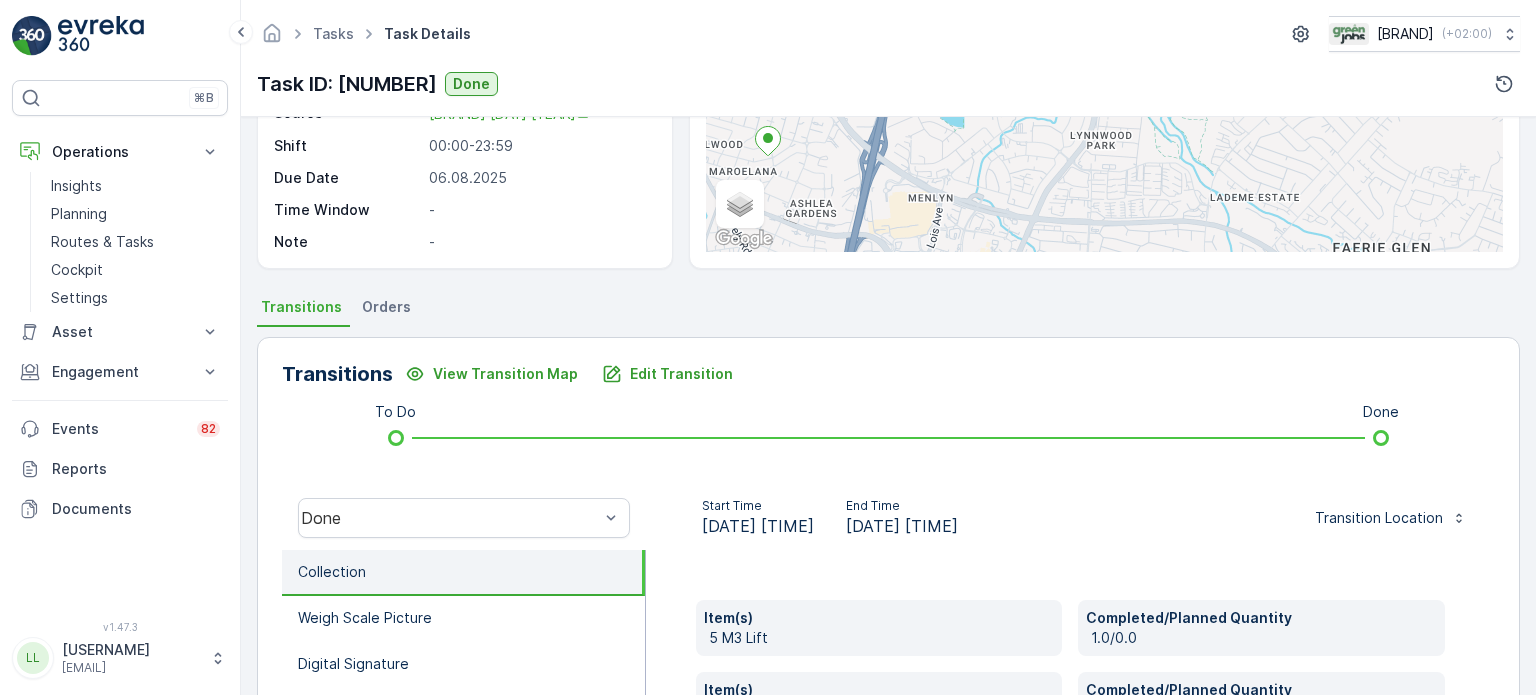 click on "Orders" at bounding box center [386, 307] 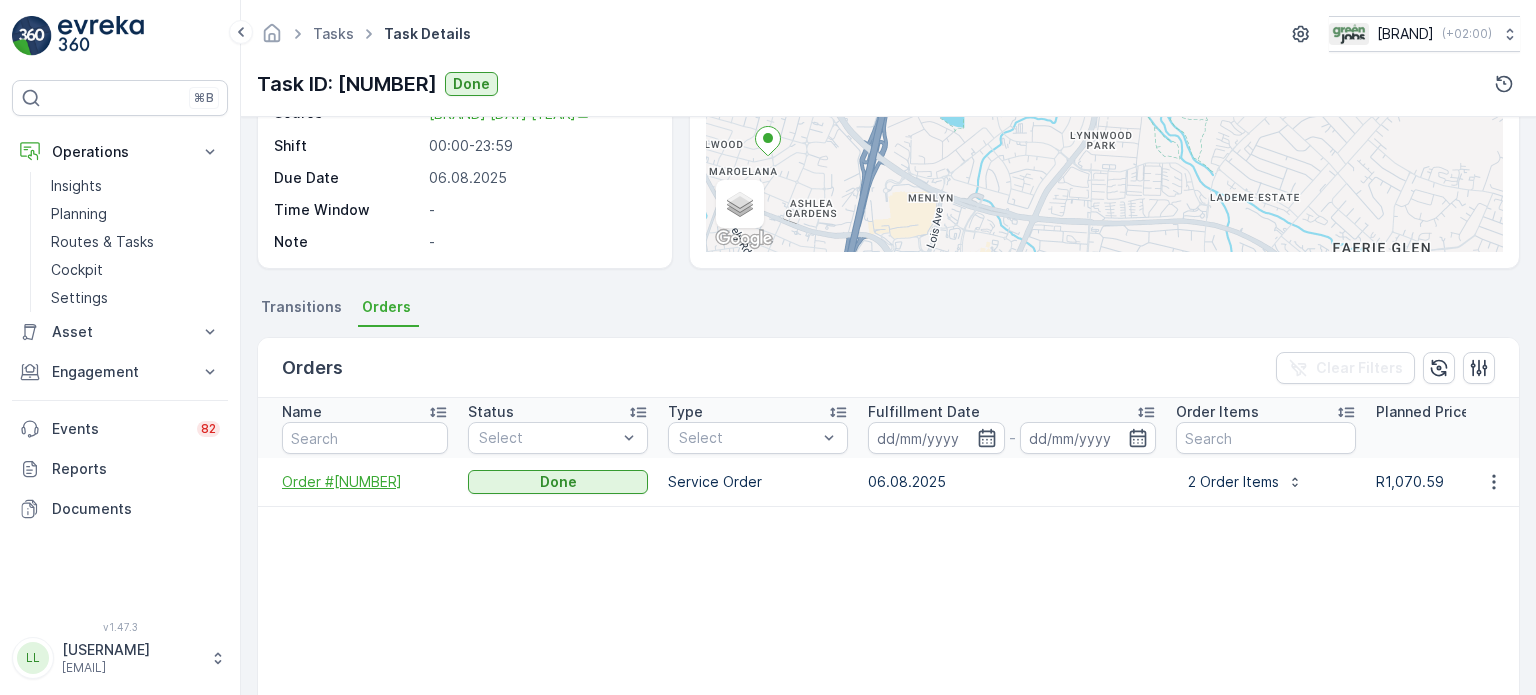 click on "Order #[NUMBER]" at bounding box center [365, 482] 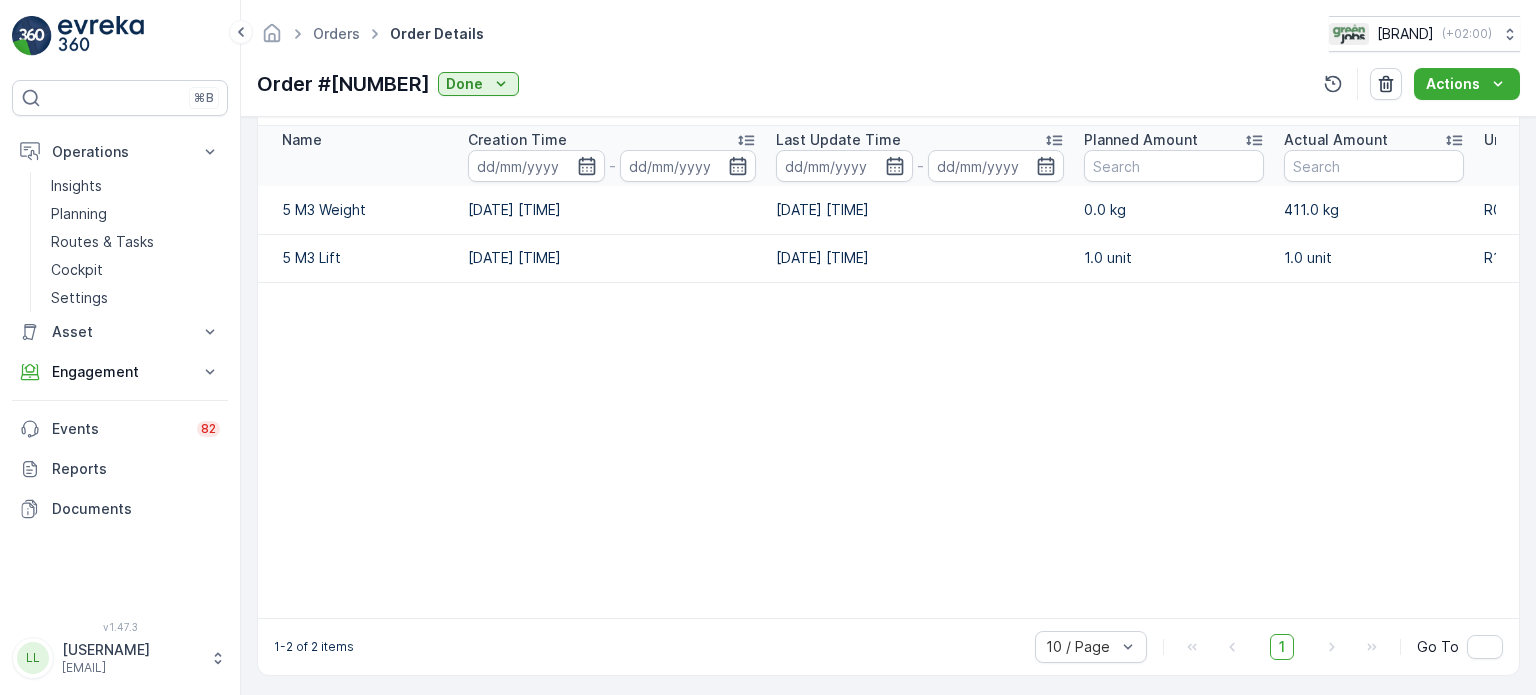 scroll, scrollTop: 550, scrollLeft: 0, axis: vertical 